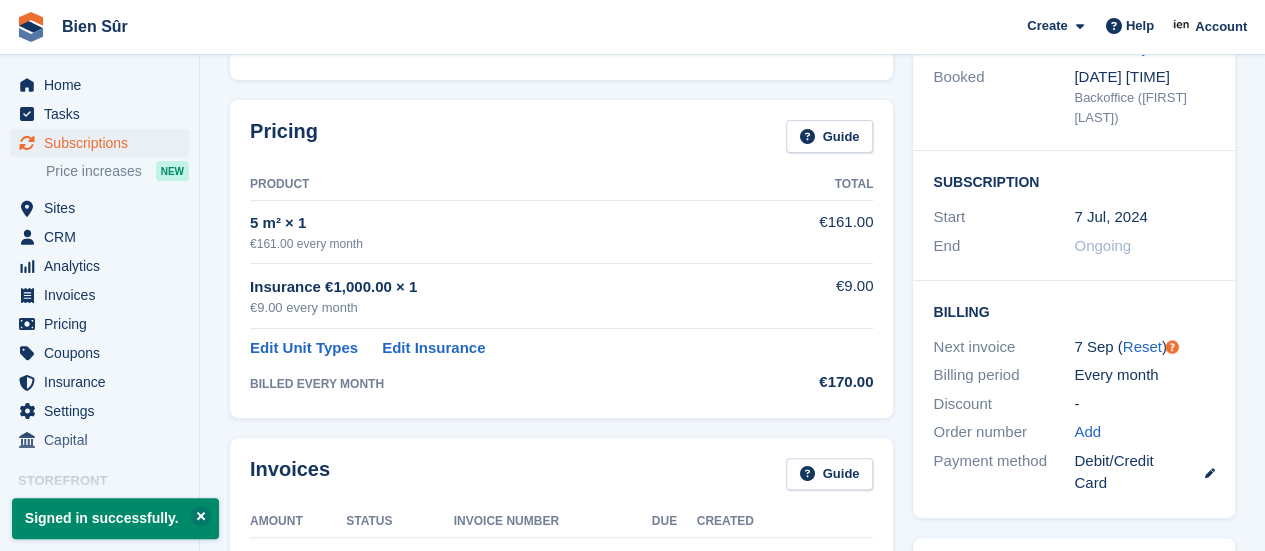 scroll, scrollTop: 0, scrollLeft: 0, axis: both 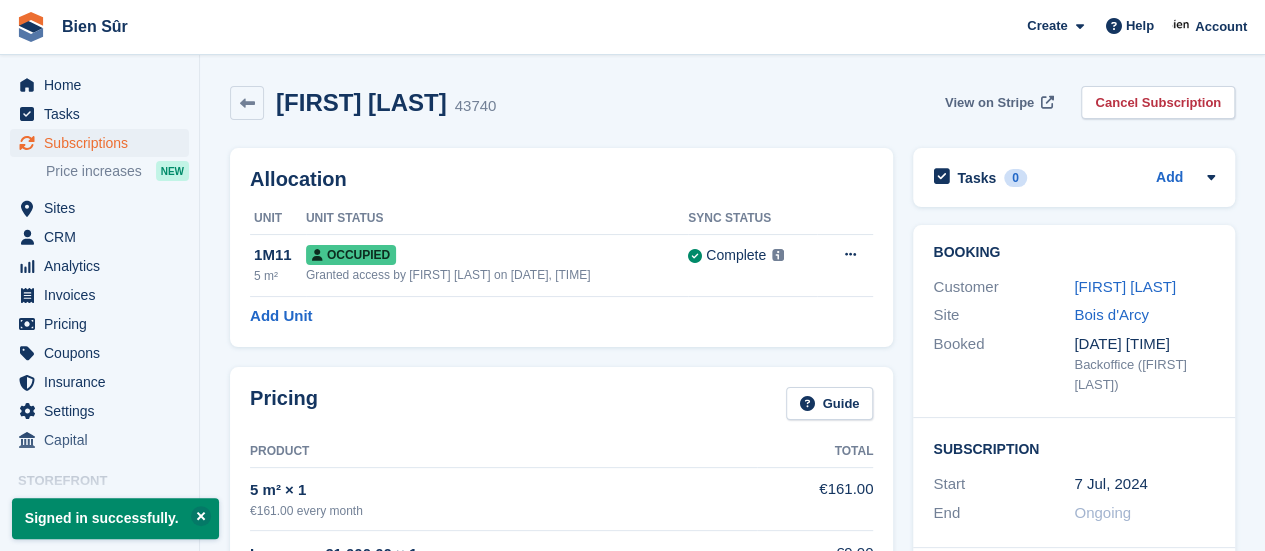 click on "View on Stripe" at bounding box center (989, 103) 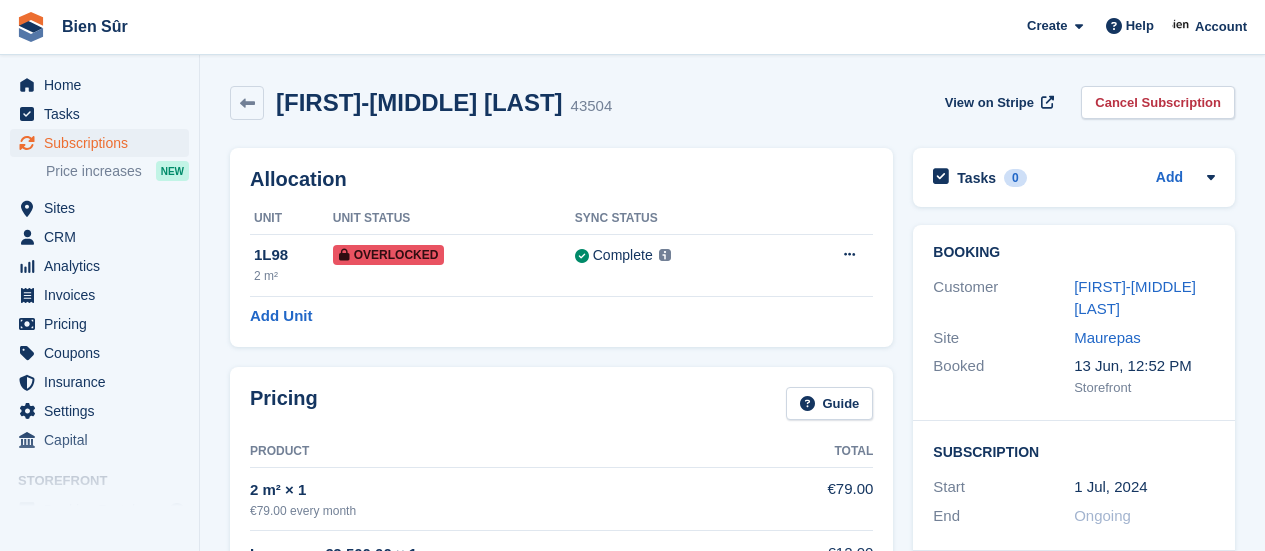 scroll, scrollTop: 0, scrollLeft: 0, axis: both 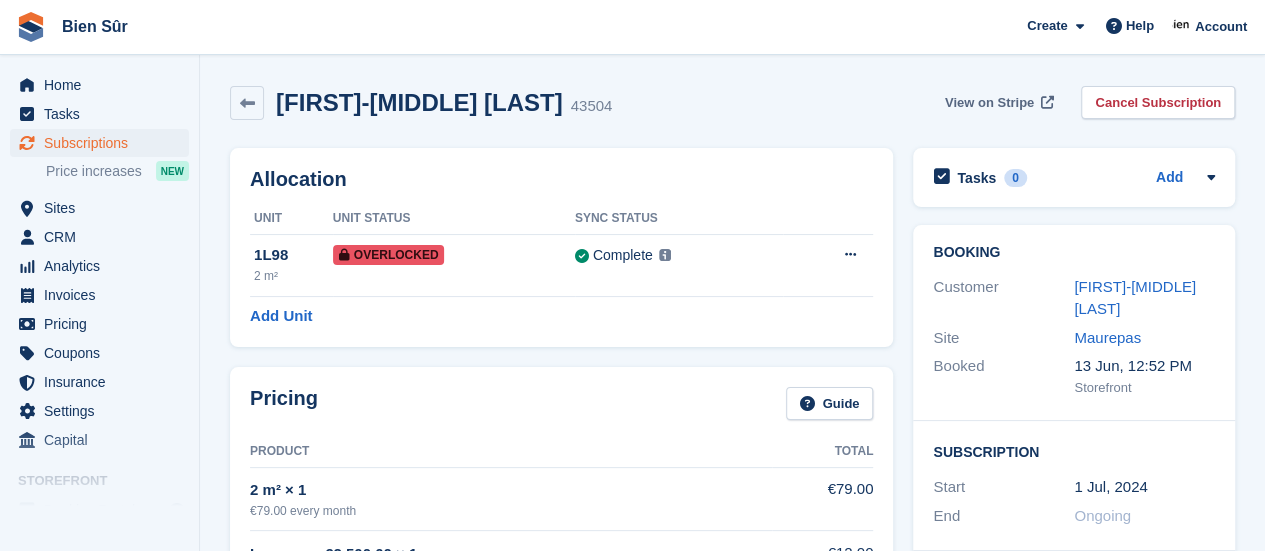 click on "View on Stripe" at bounding box center [989, 103] 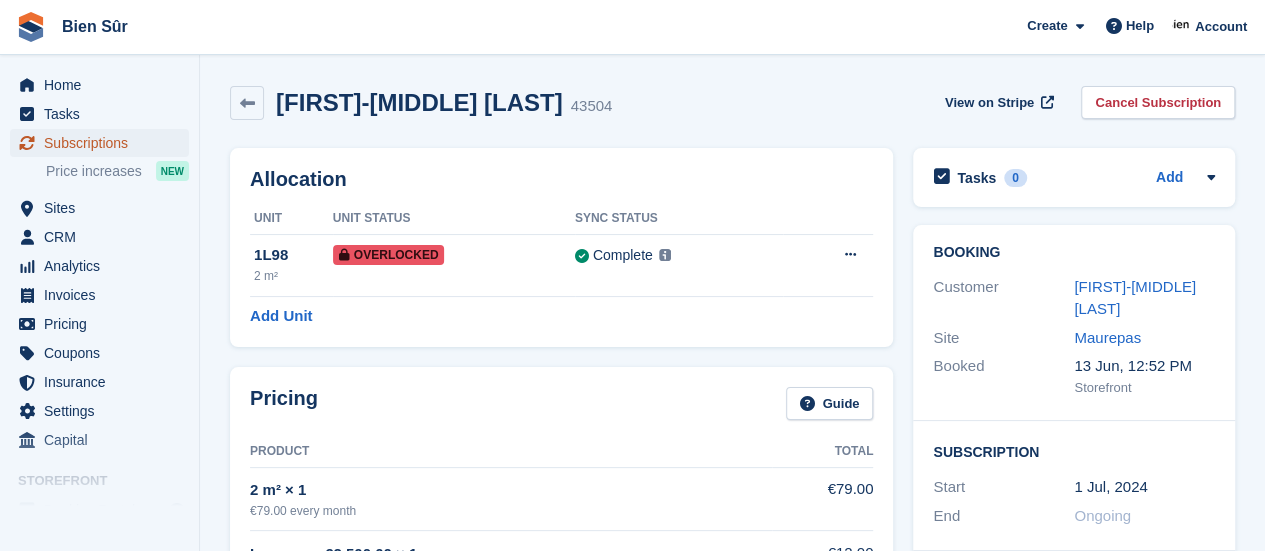 click on "Subscriptions" at bounding box center (104, 143) 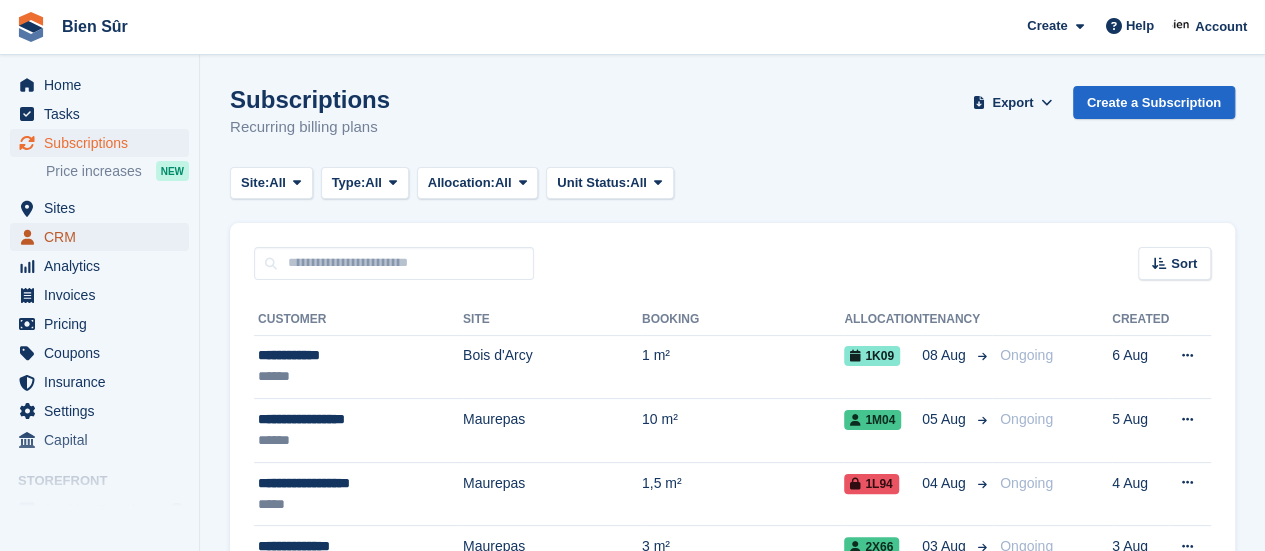 click on "CRM" at bounding box center (104, 237) 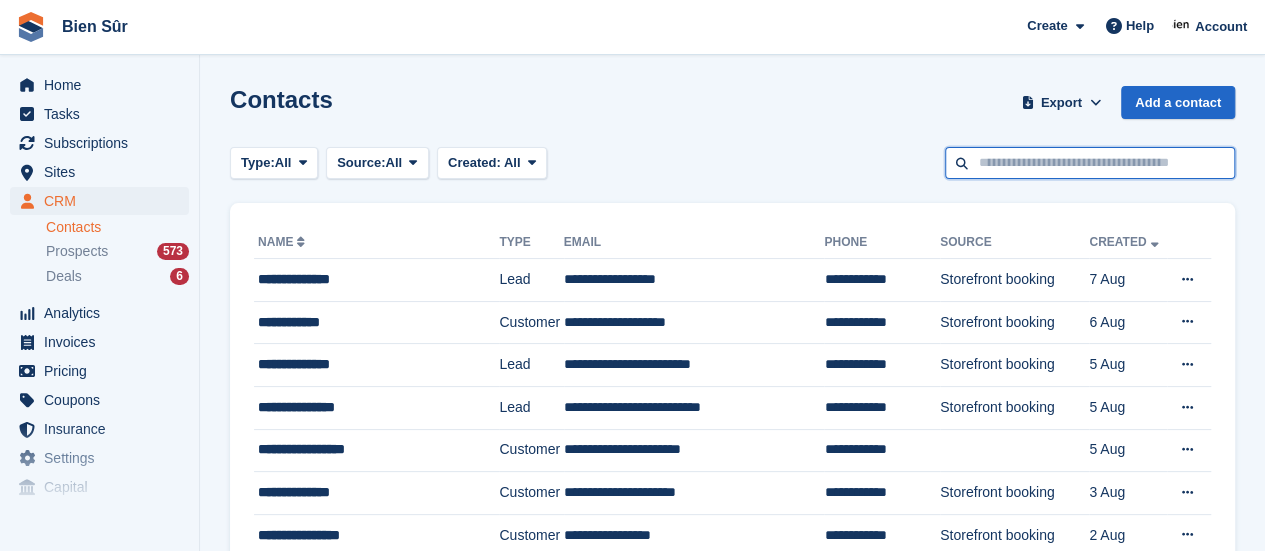click at bounding box center (1090, 163) 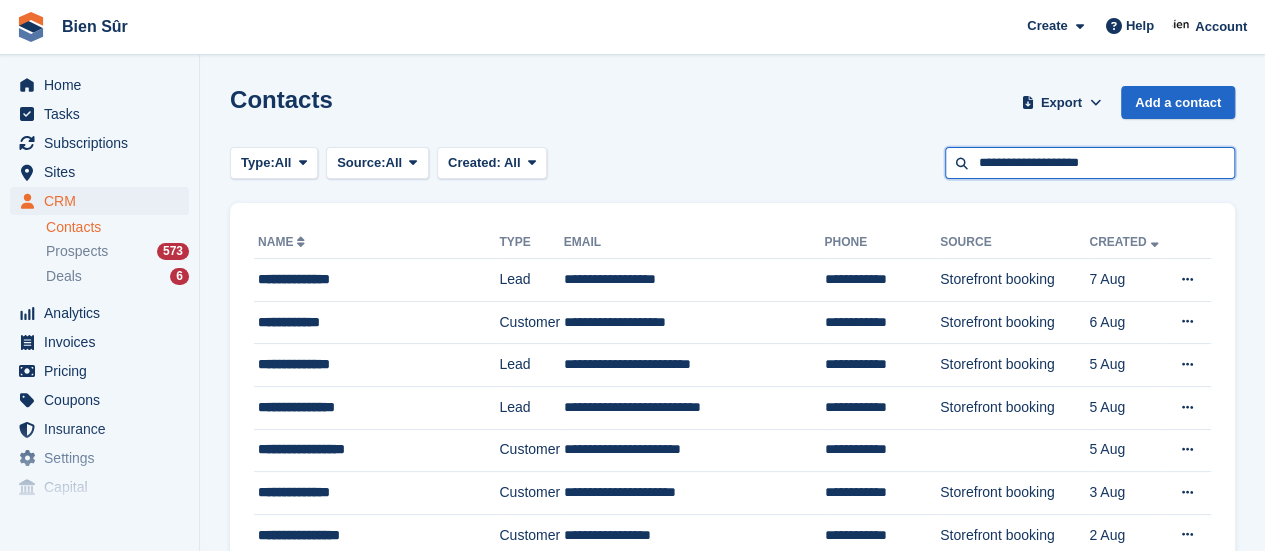 type on "**********" 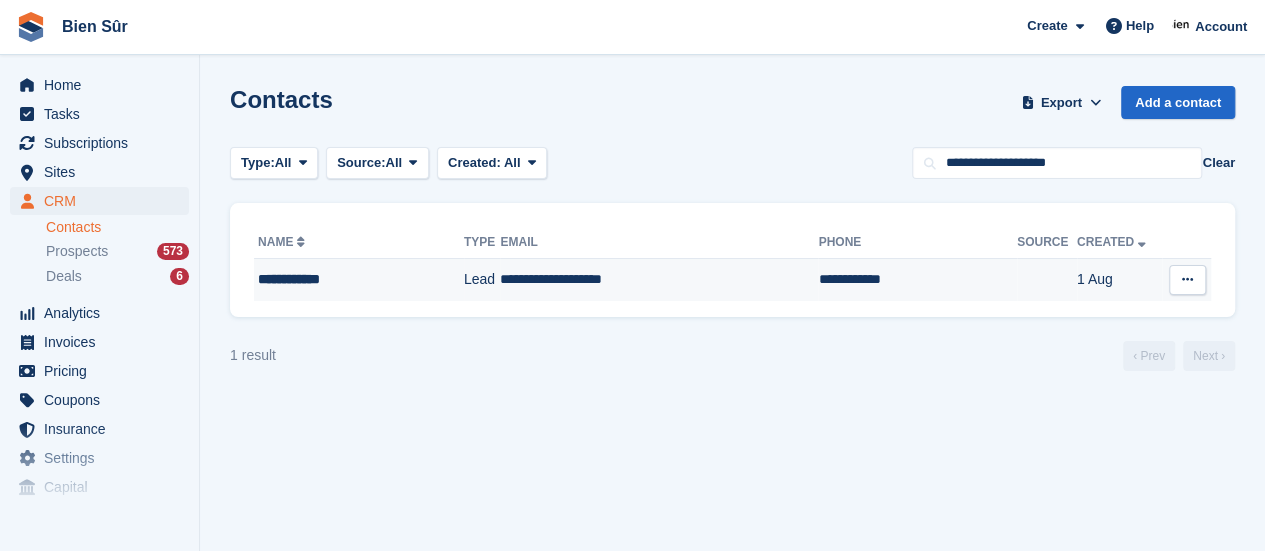 click on "**********" at bounding box center (659, 280) 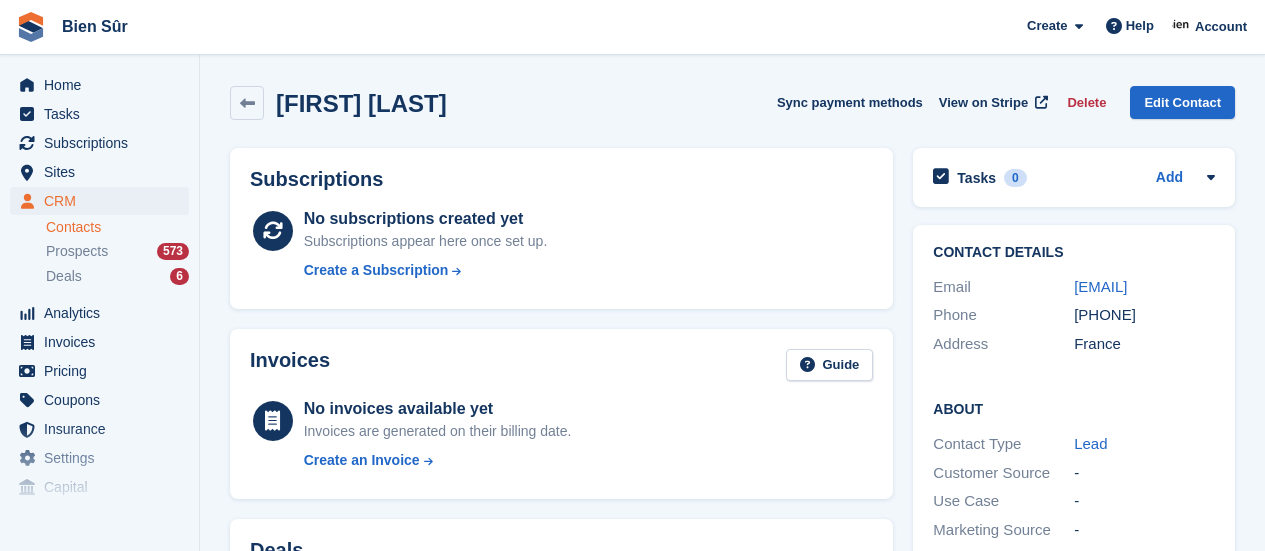 scroll, scrollTop: 0, scrollLeft: 0, axis: both 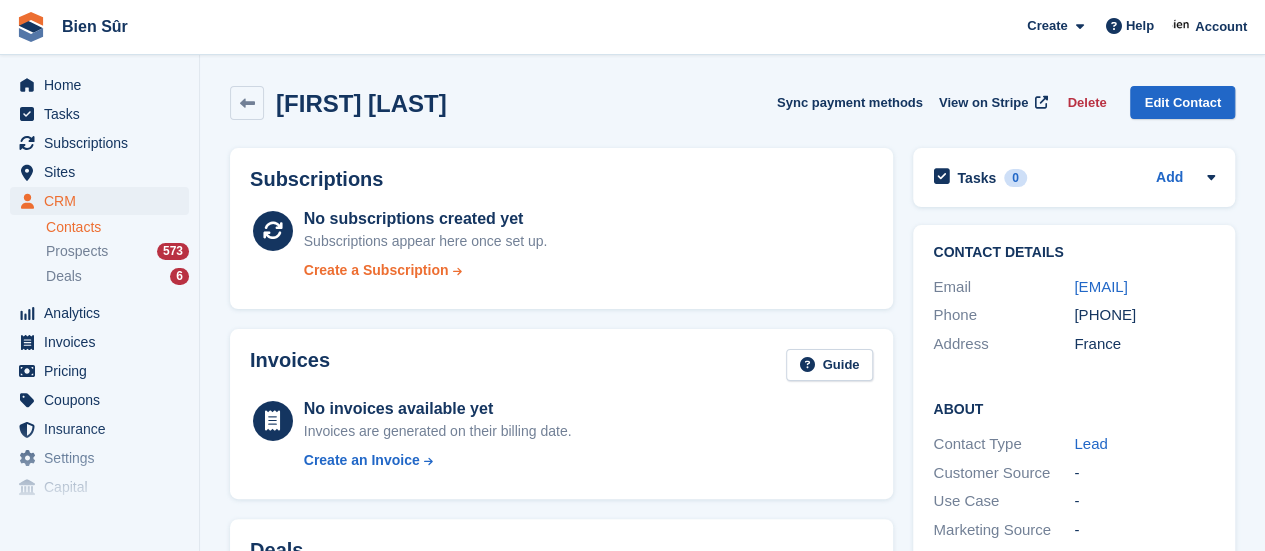 click on "Create a Subscription" at bounding box center (376, 270) 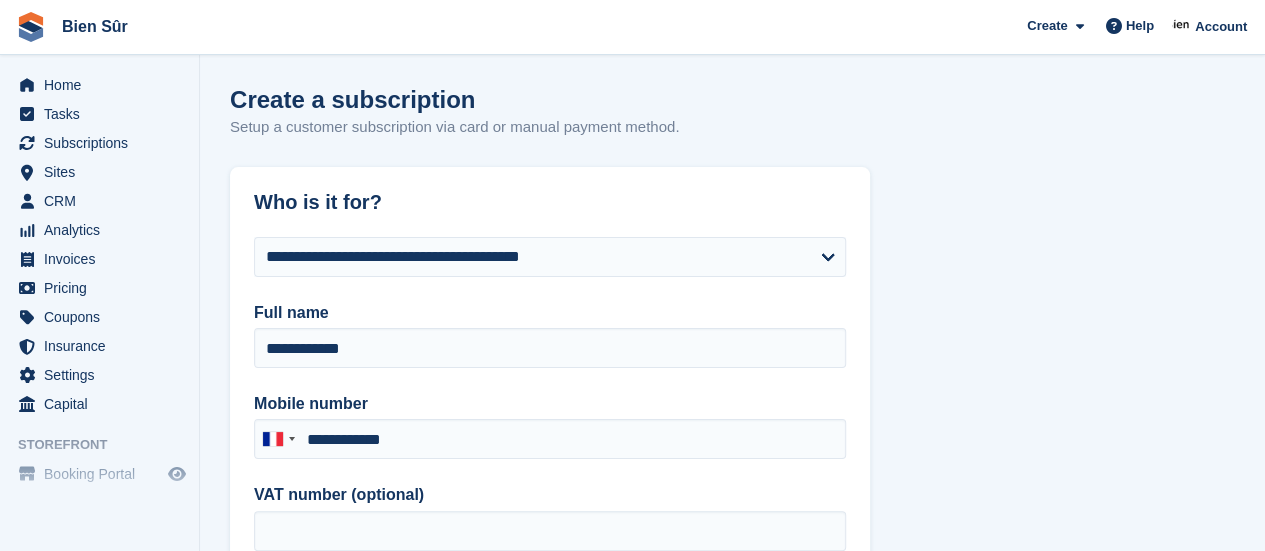 type on "**********" 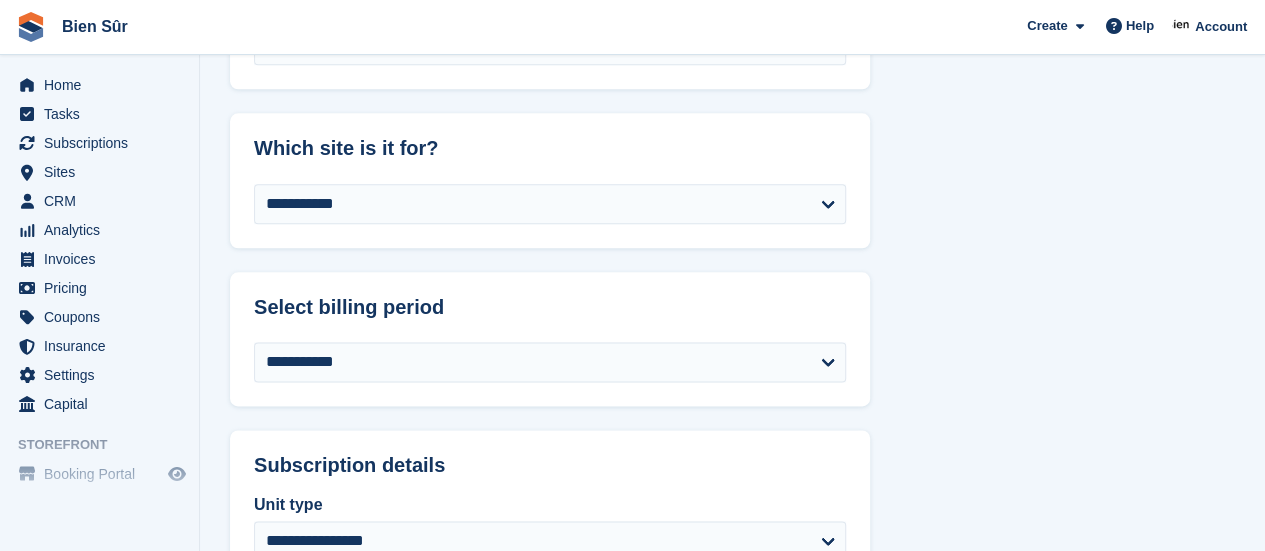 scroll, scrollTop: 1100, scrollLeft: 0, axis: vertical 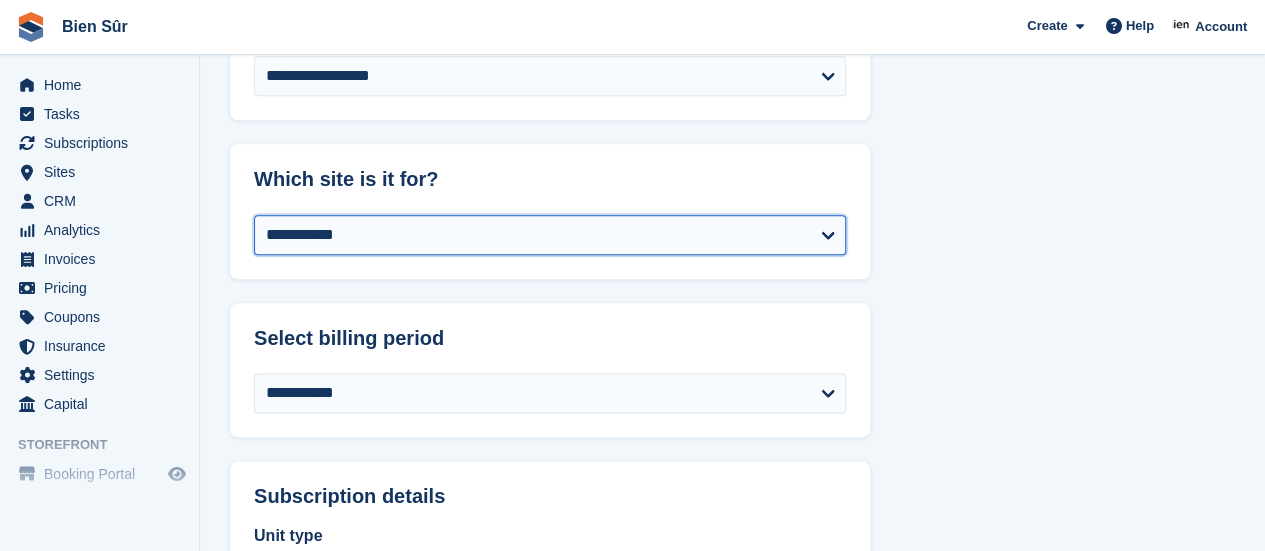 click on "**********" at bounding box center (550, 235) 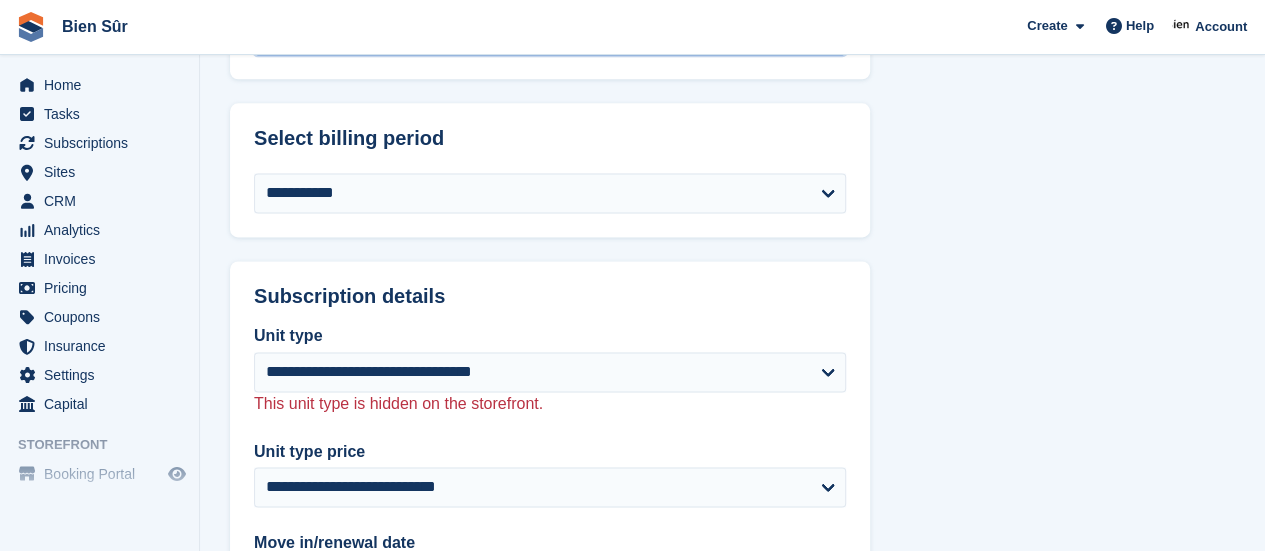 scroll, scrollTop: 1400, scrollLeft: 0, axis: vertical 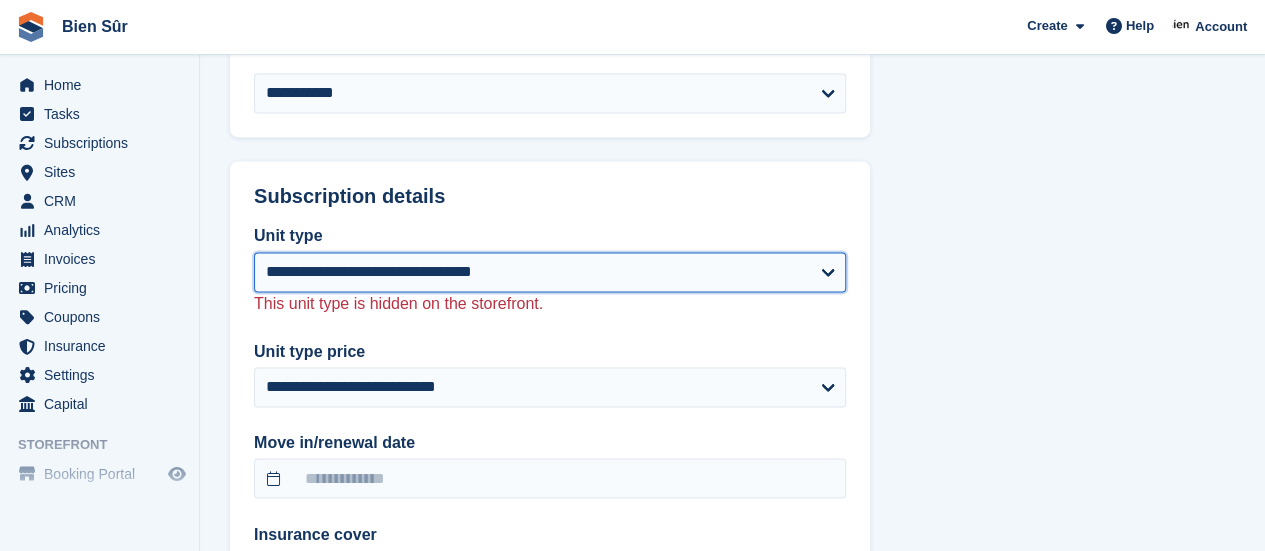 click on "**********" at bounding box center (550, 272) 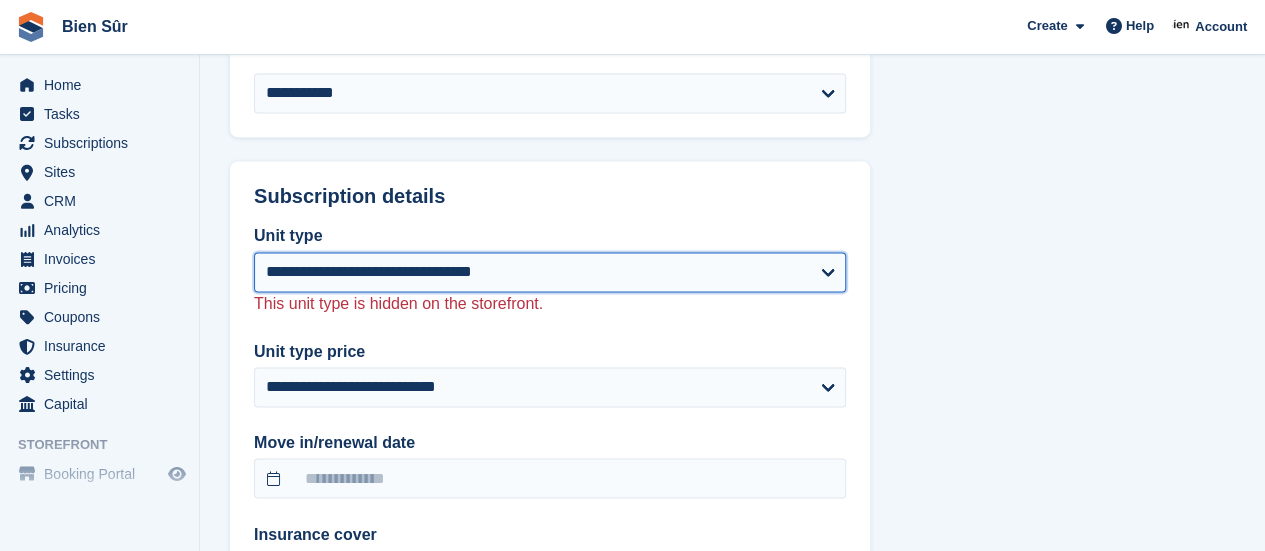 select on "****" 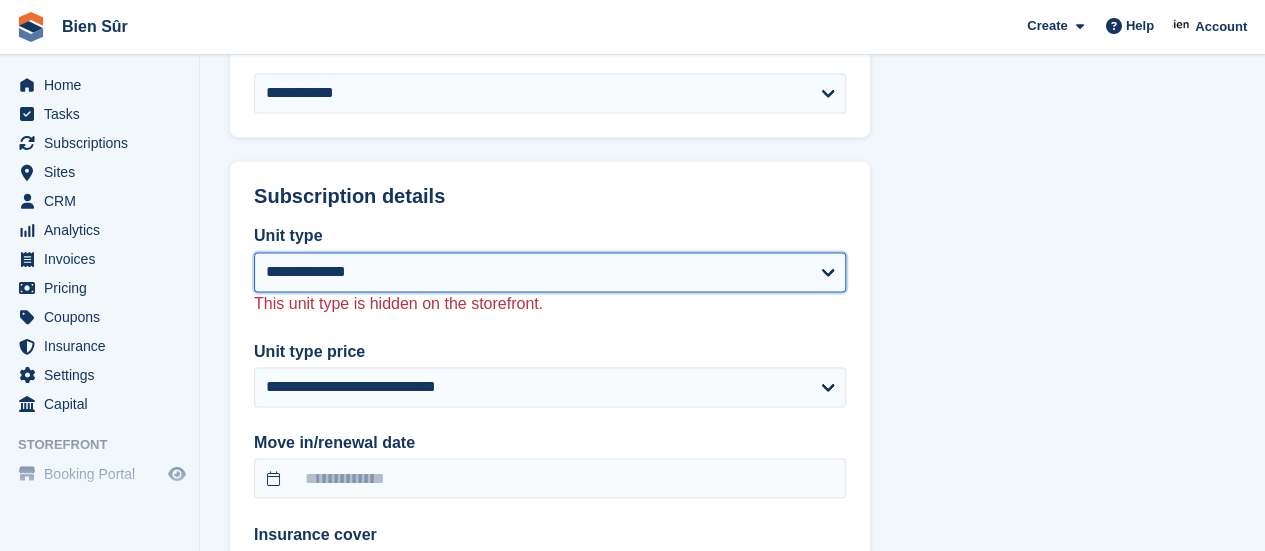 click on "**********" at bounding box center (550, 272) 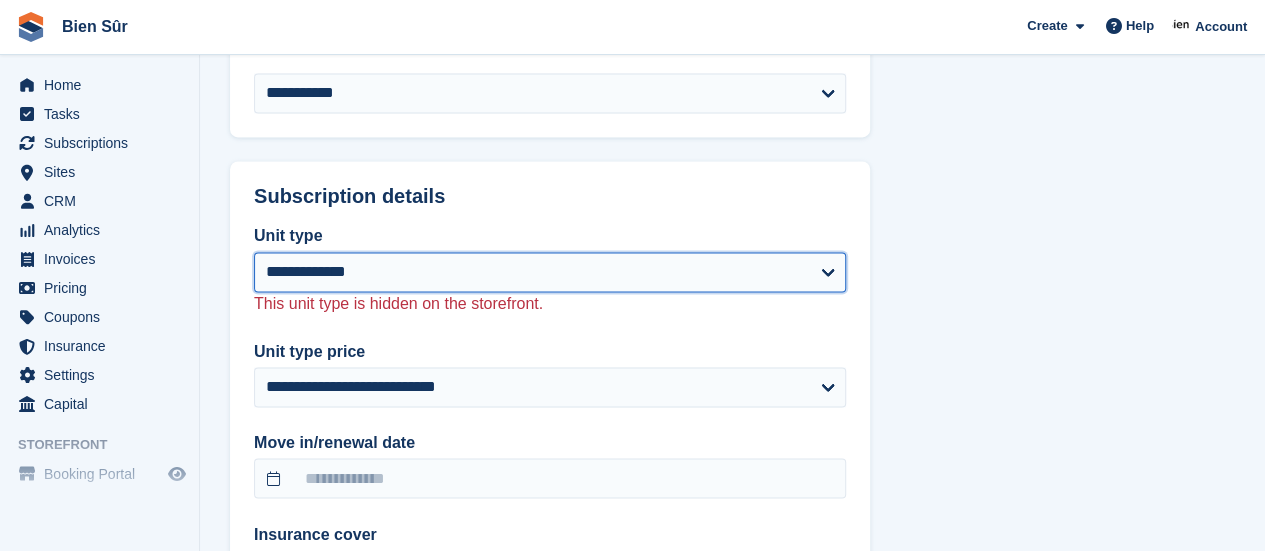 select on "******" 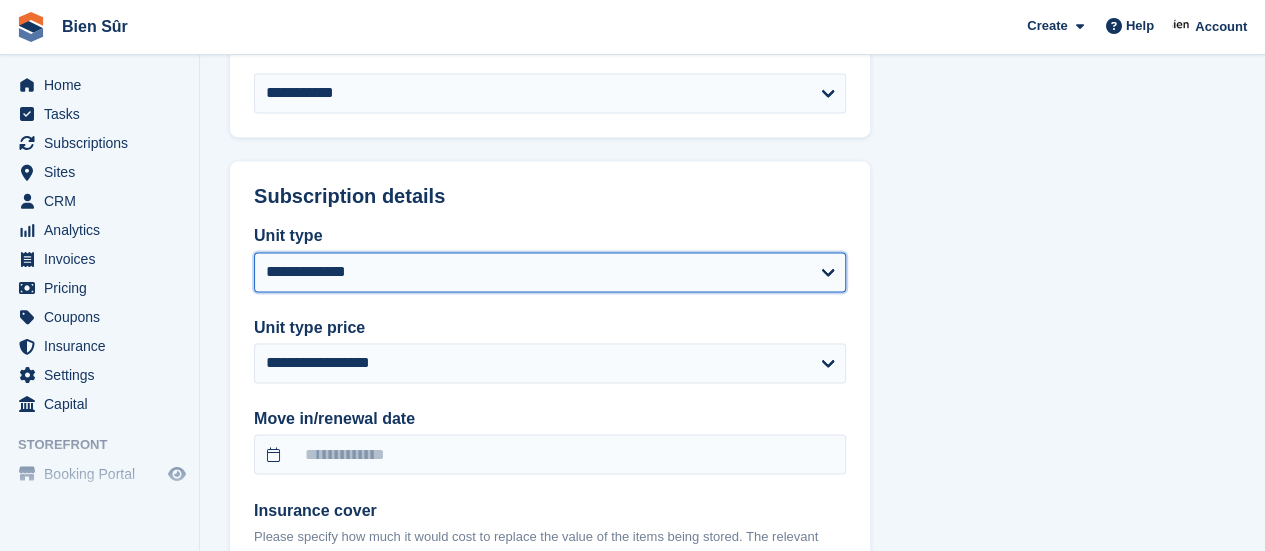 scroll, scrollTop: 1600, scrollLeft: 0, axis: vertical 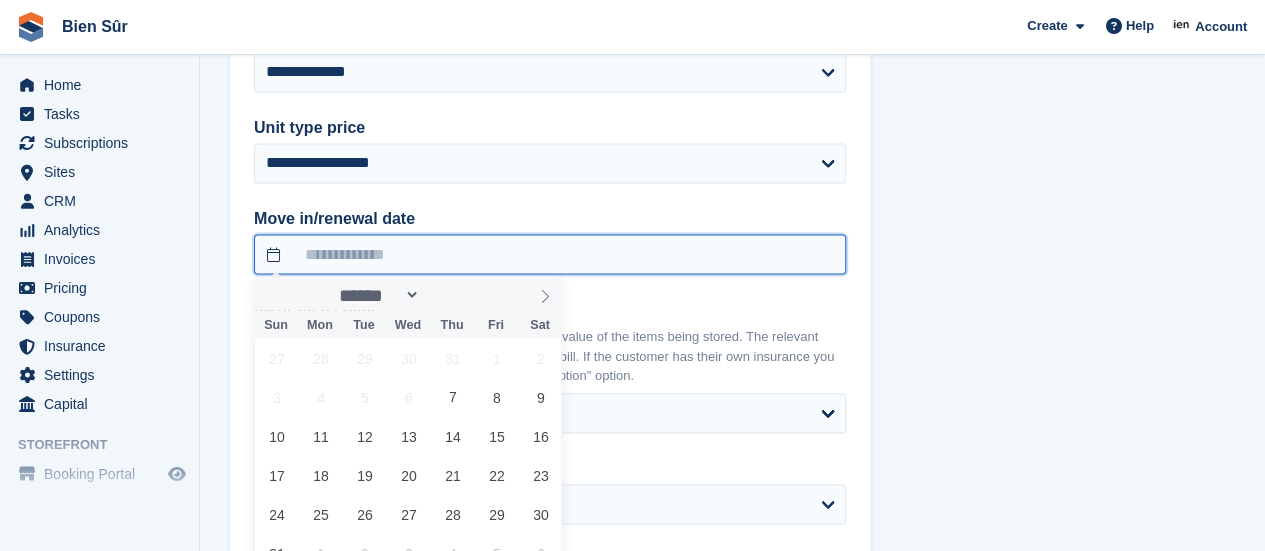click at bounding box center [550, 254] 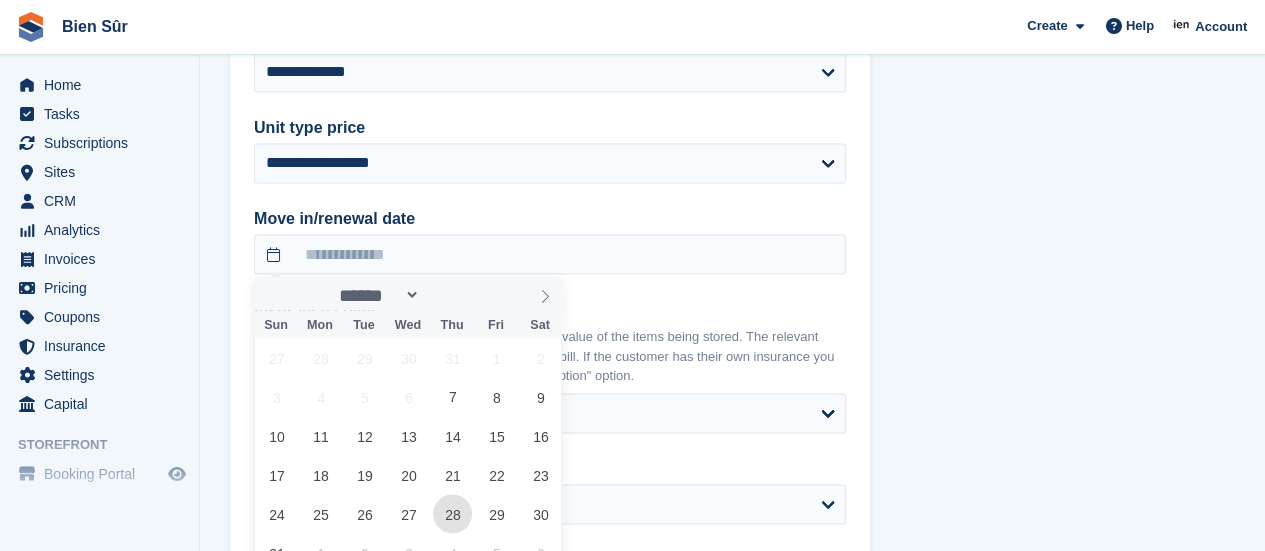 click on "28" at bounding box center (452, 513) 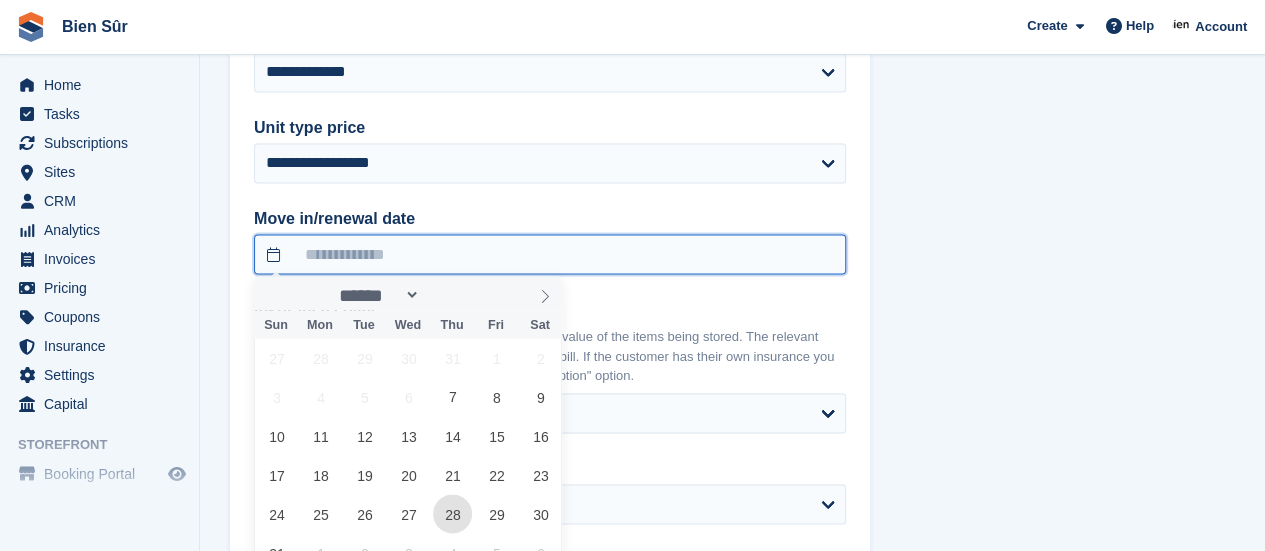 type on "**********" 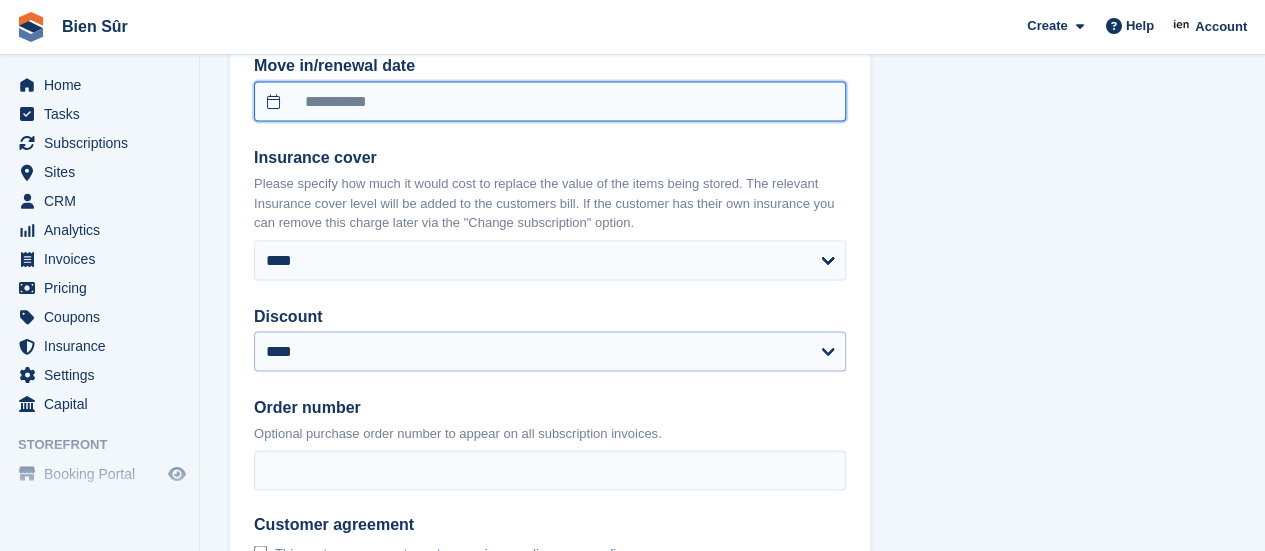 scroll, scrollTop: 1800, scrollLeft: 0, axis: vertical 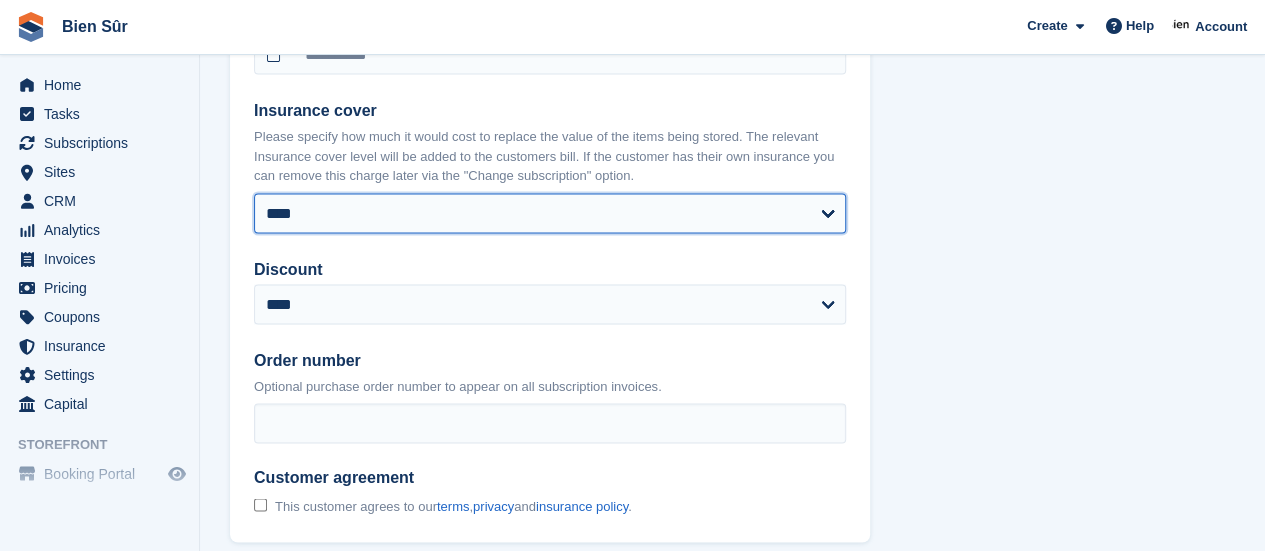 click on "****
****
******
******
******
*******
*******
*******
*******
*******
*******" at bounding box center [550, 213] 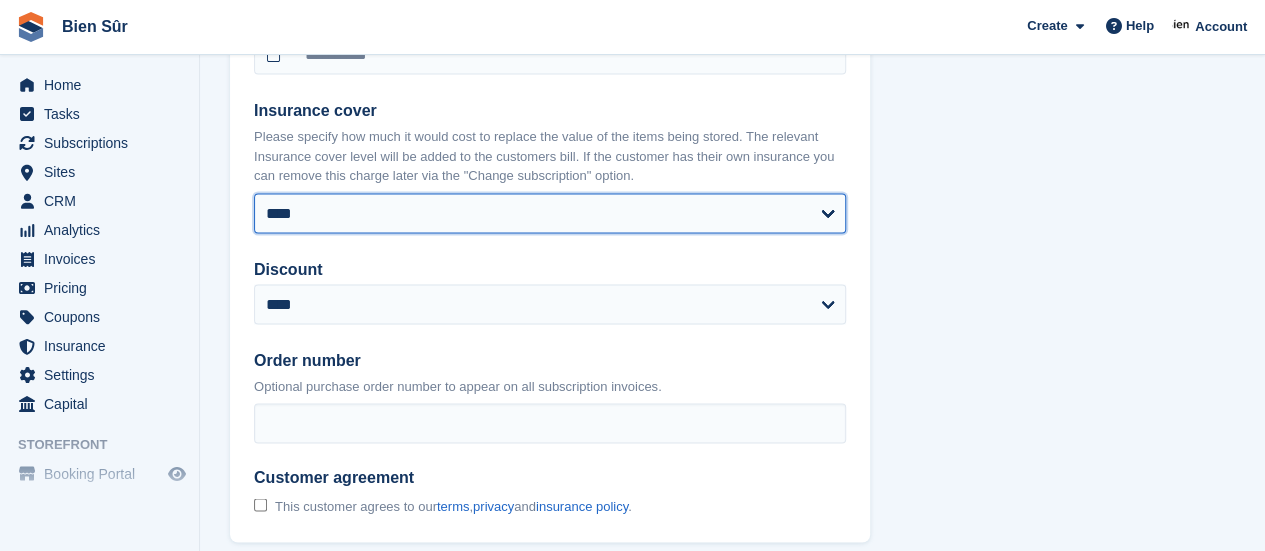 select on "****" 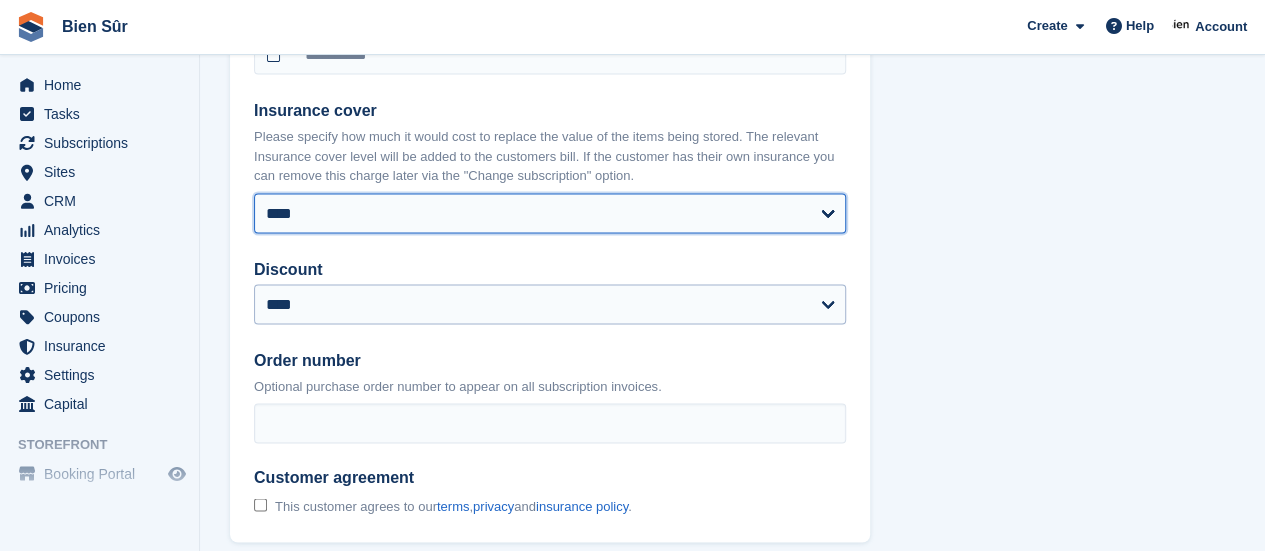 select on "******" 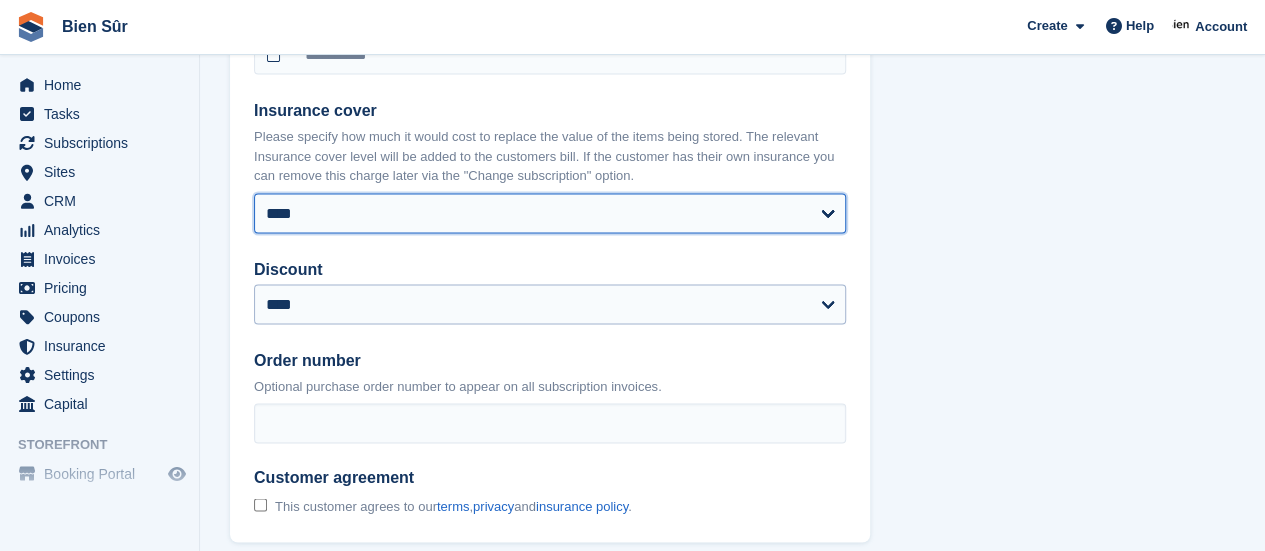 type on "**********" 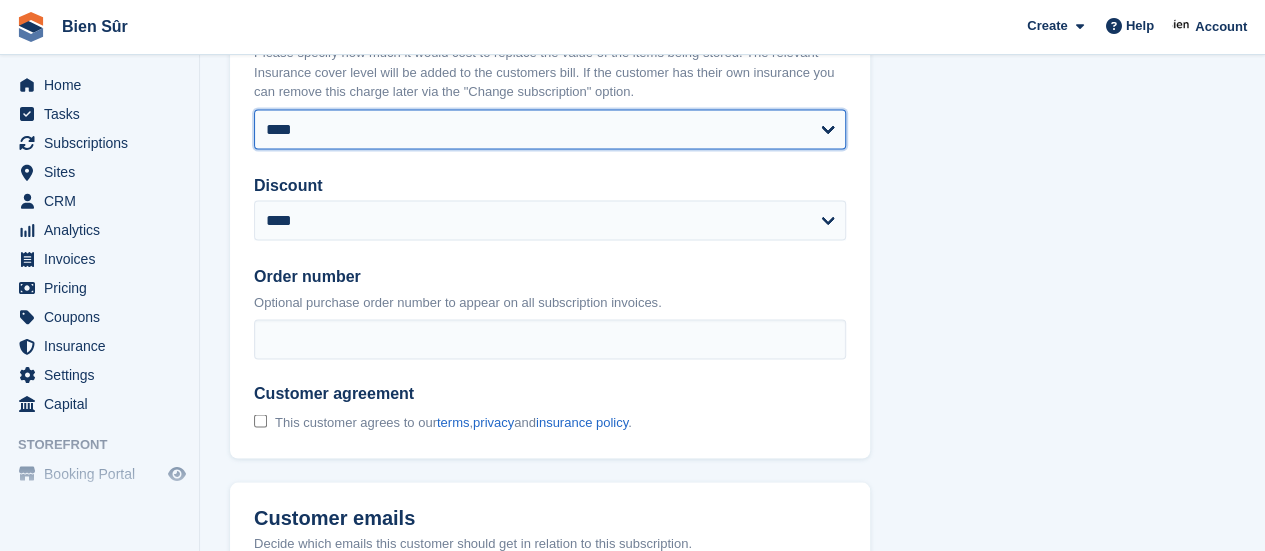 scroll, scrollTop: 2000, scrollLeft: 0, axis: vertical 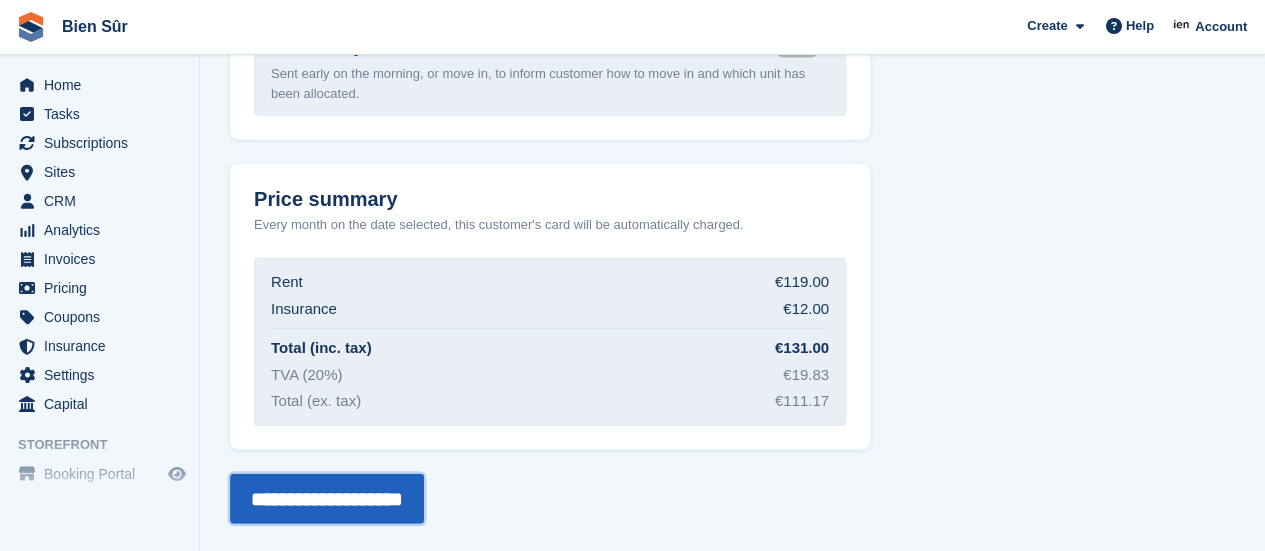 click on "**********" at bounding box center [327, 499] 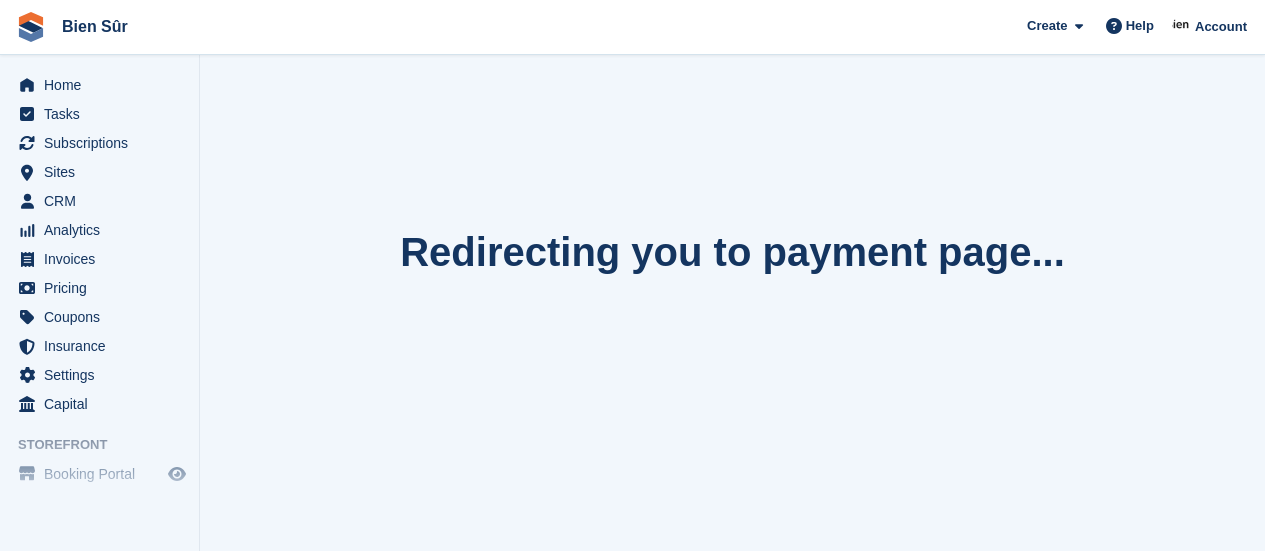 scroll, scrollTop: 0, scrollLeft: 0, axis: both 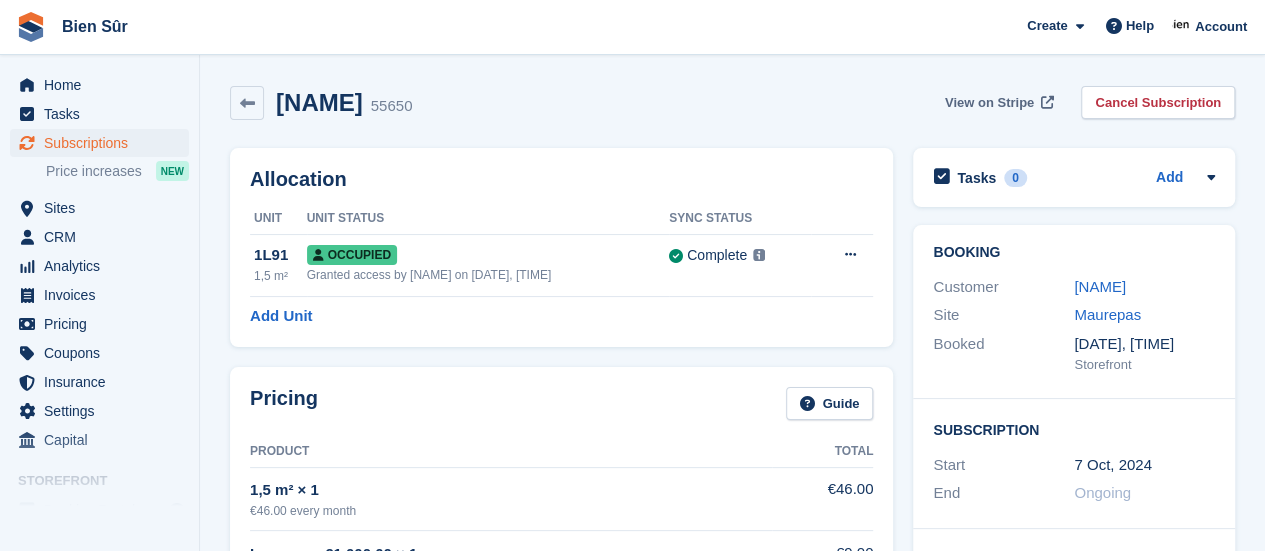 click on "View on Stripe" at bounding box center [989, 103] 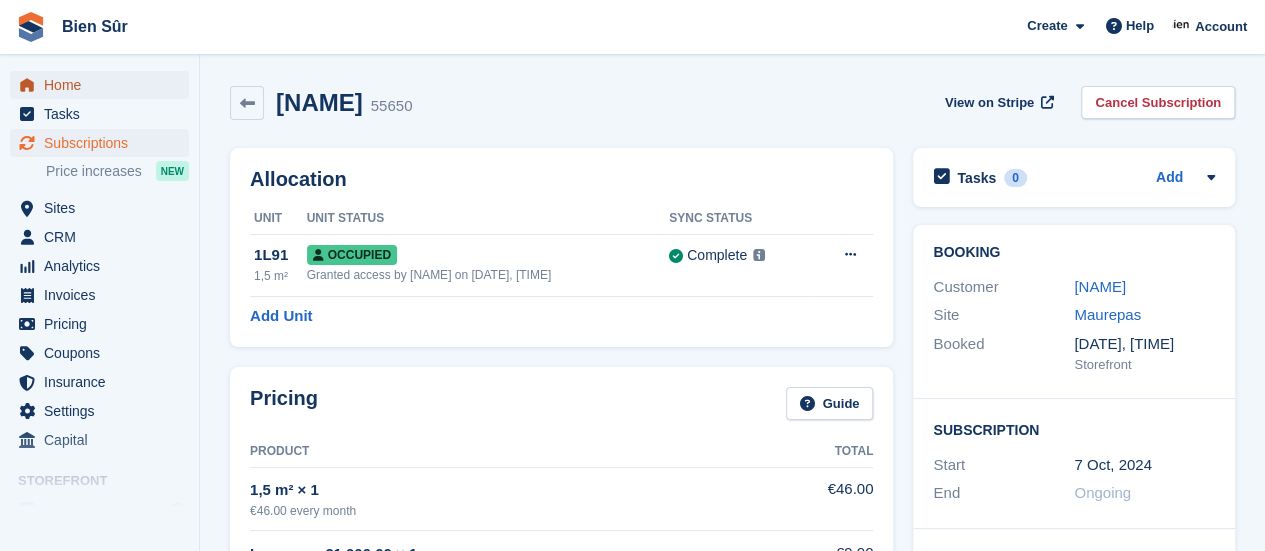 click on "Home" at bounding box center [104, 85] 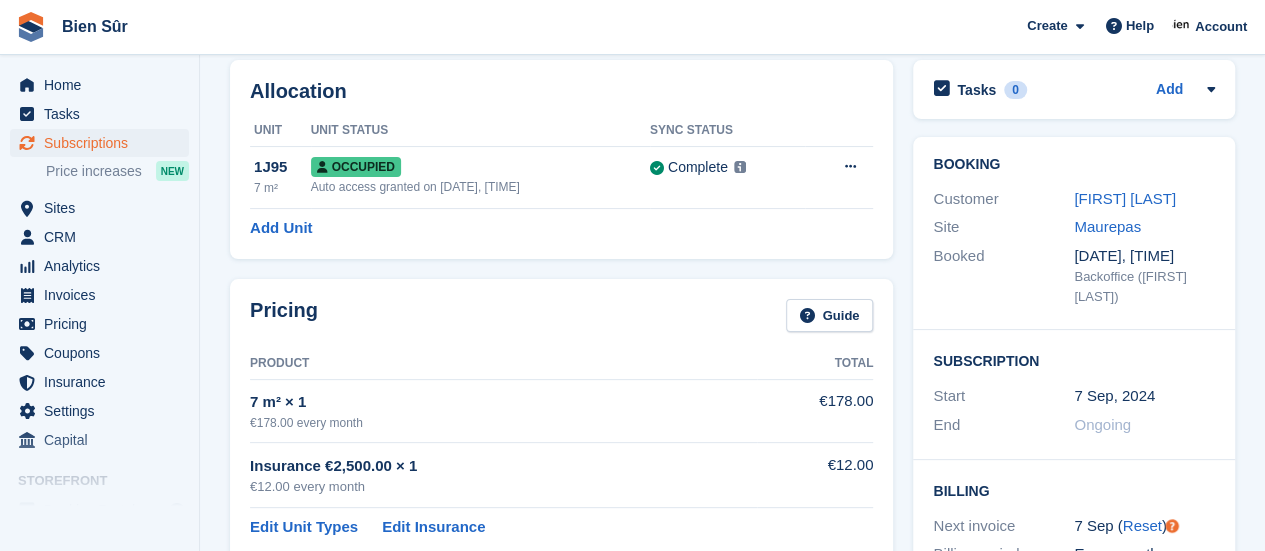 scroll, scrollTop: 0, scrollLeft: 0, axis: both 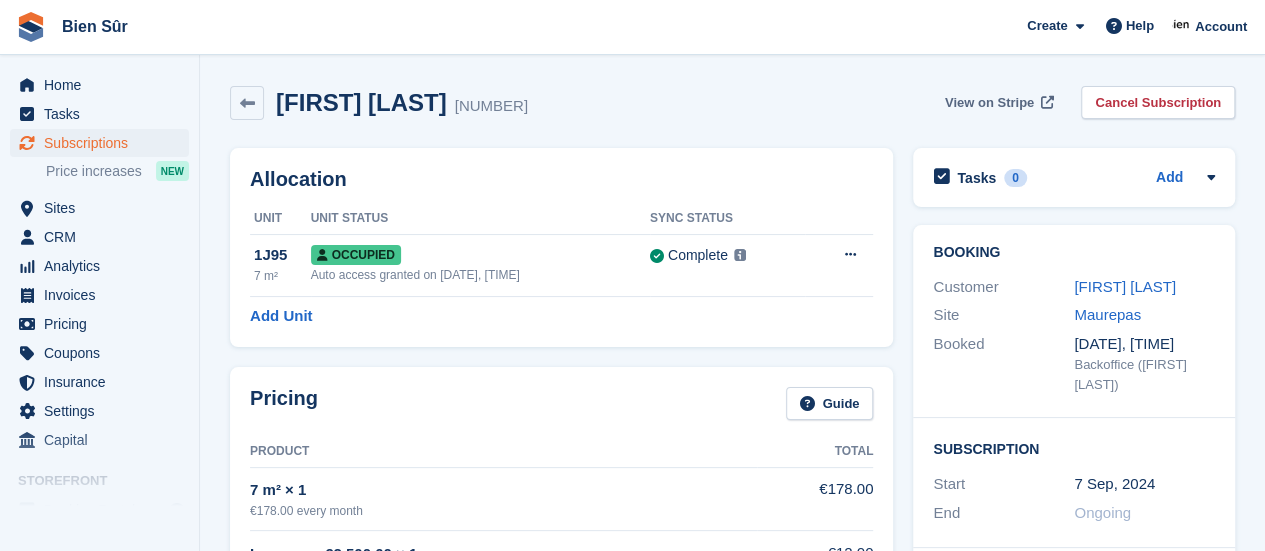 click on "View on Stripe" at bounding box center [989, 103] 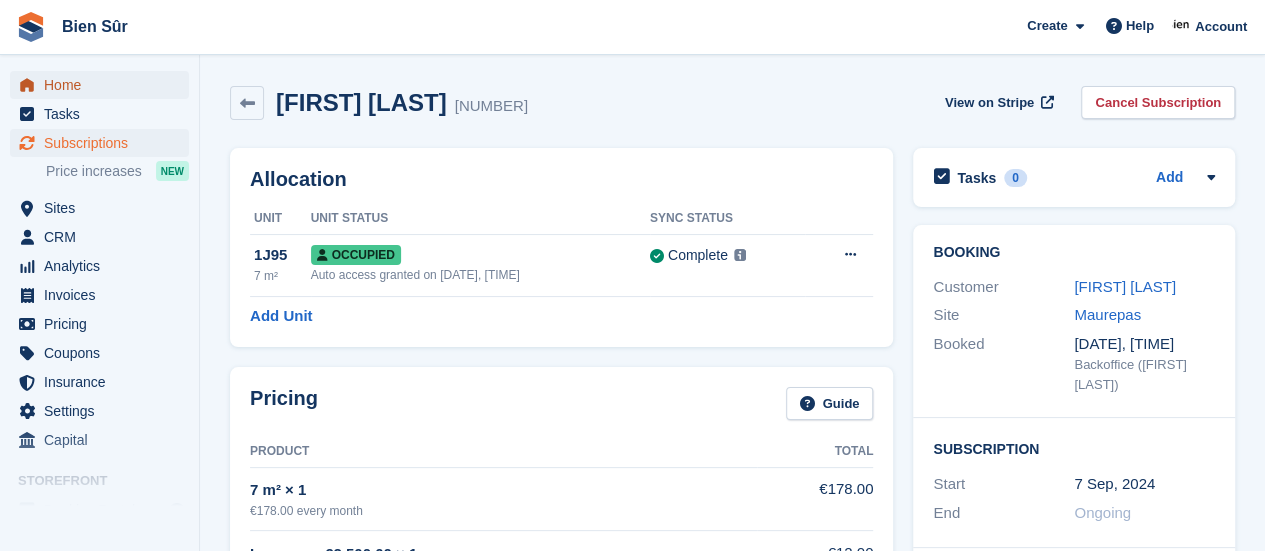 click on "Home" at bounding box center (104, 85) 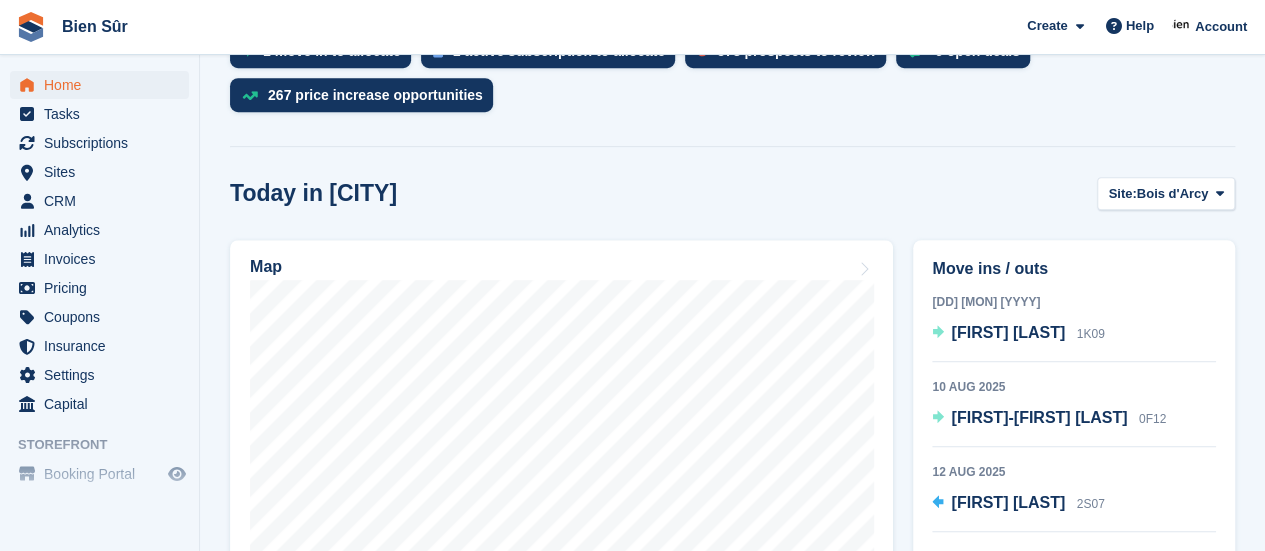 scroll, scrollTop: 500, scrollLeft: 0, axis: vertical 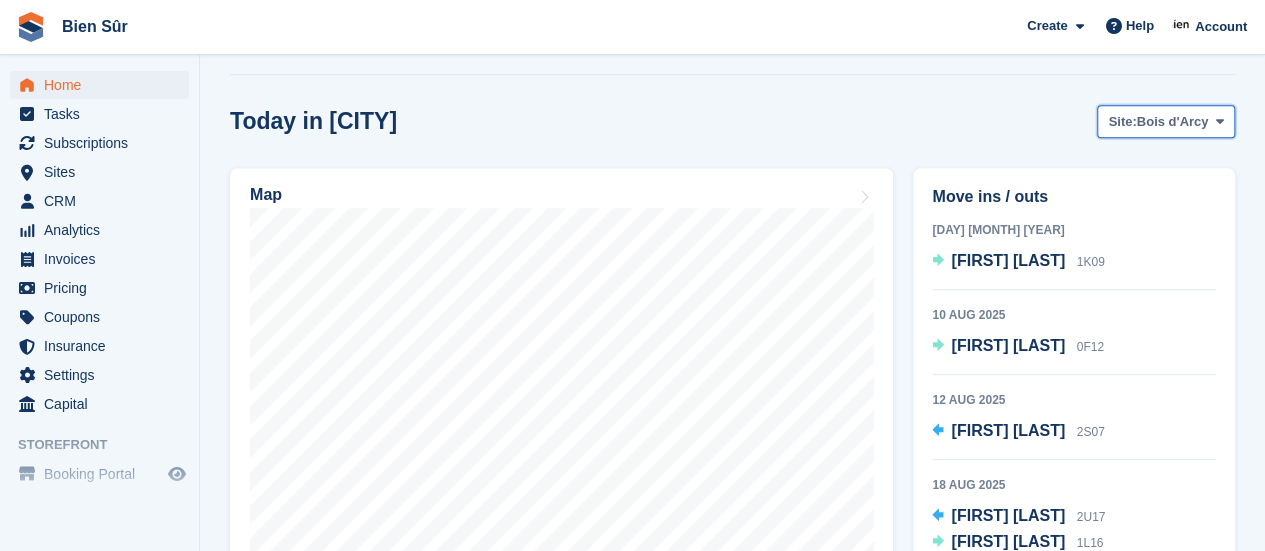 click at bounding box center [1220, 121] 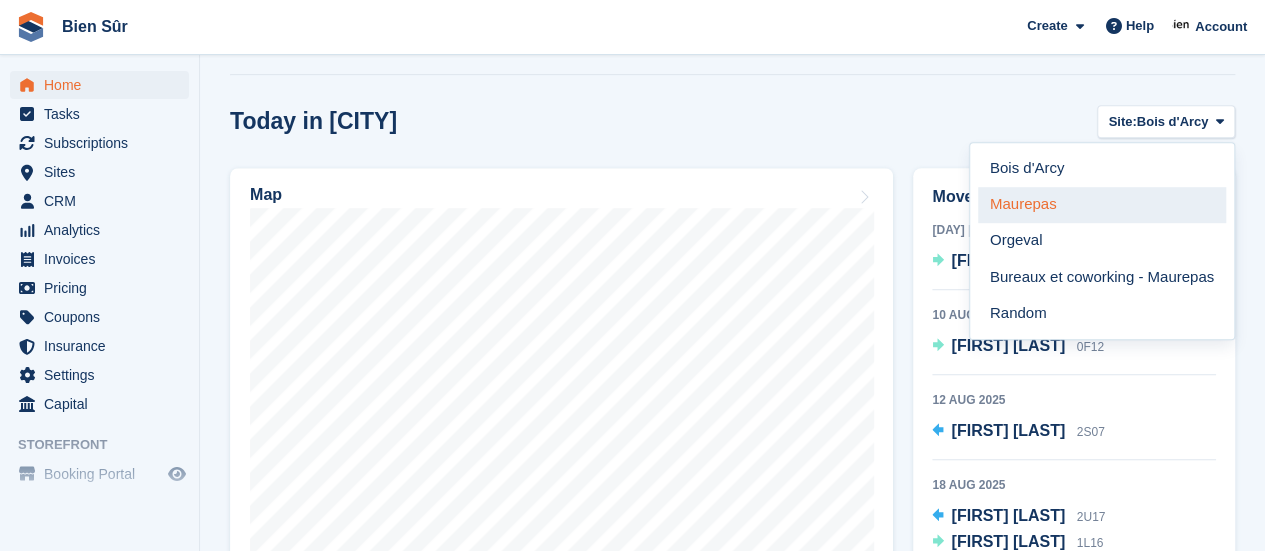 click on "Maurepas" at bounding box center [1102, 205] 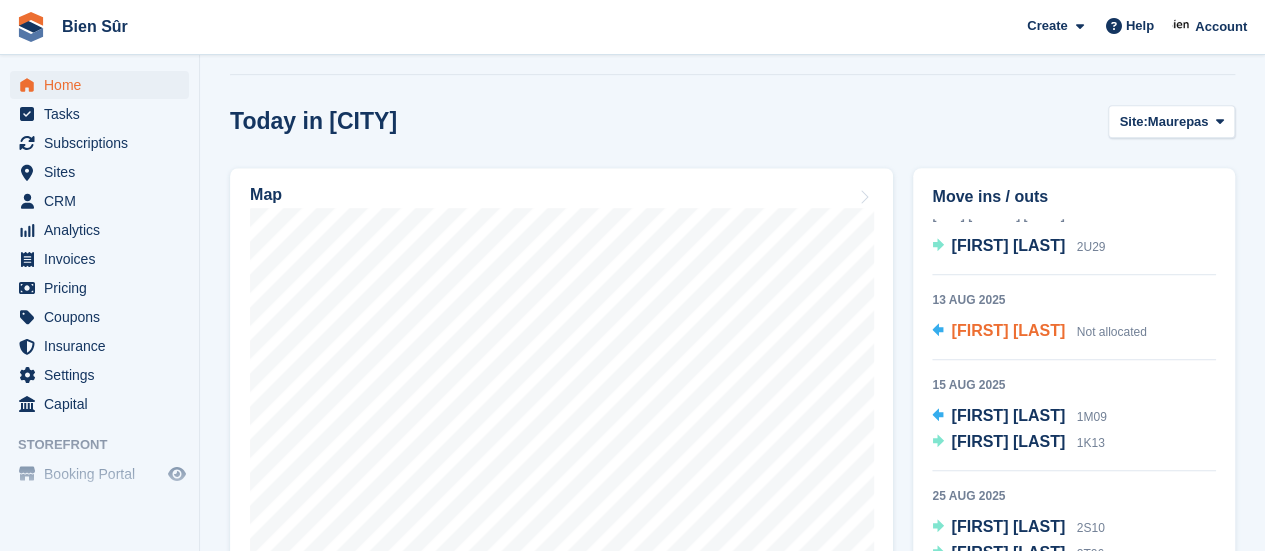 scroll, scrollTop: 242, scrollLeft: 0, axis: vertical 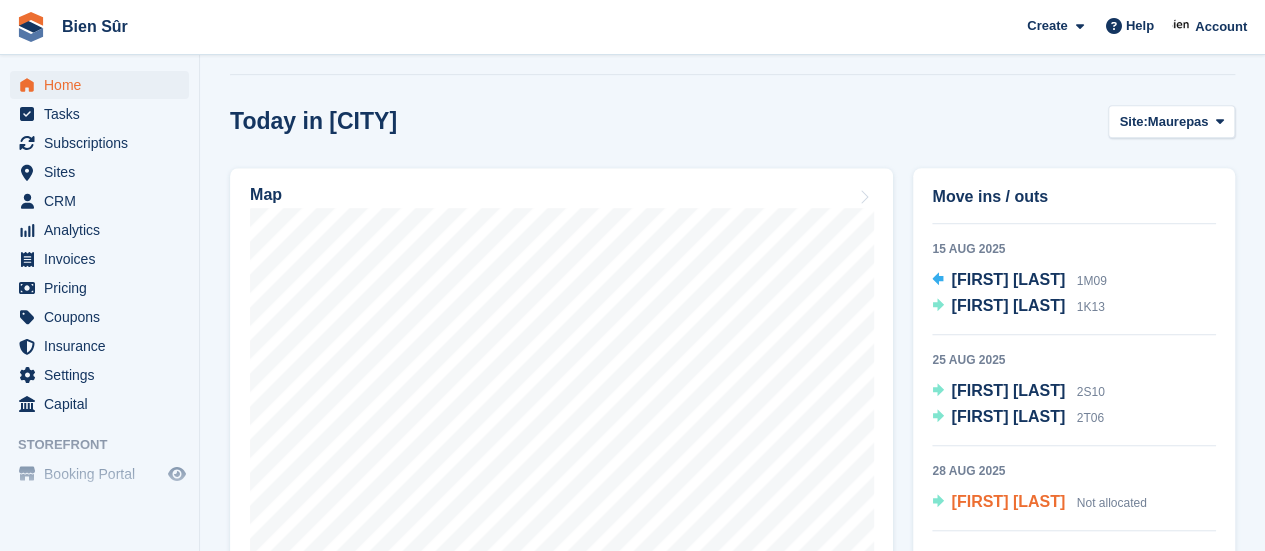 click on "[FIRST] [LAST]" at bounding box center (1008, 501) 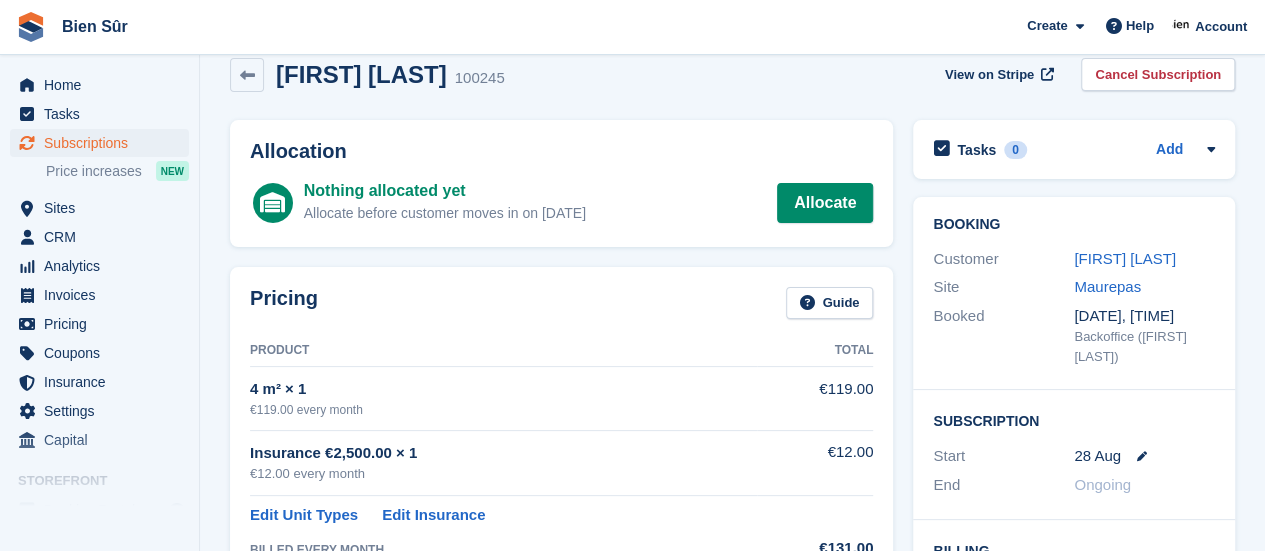 scroll, scrollTop: 0, scrollLeft: 0, axis: both 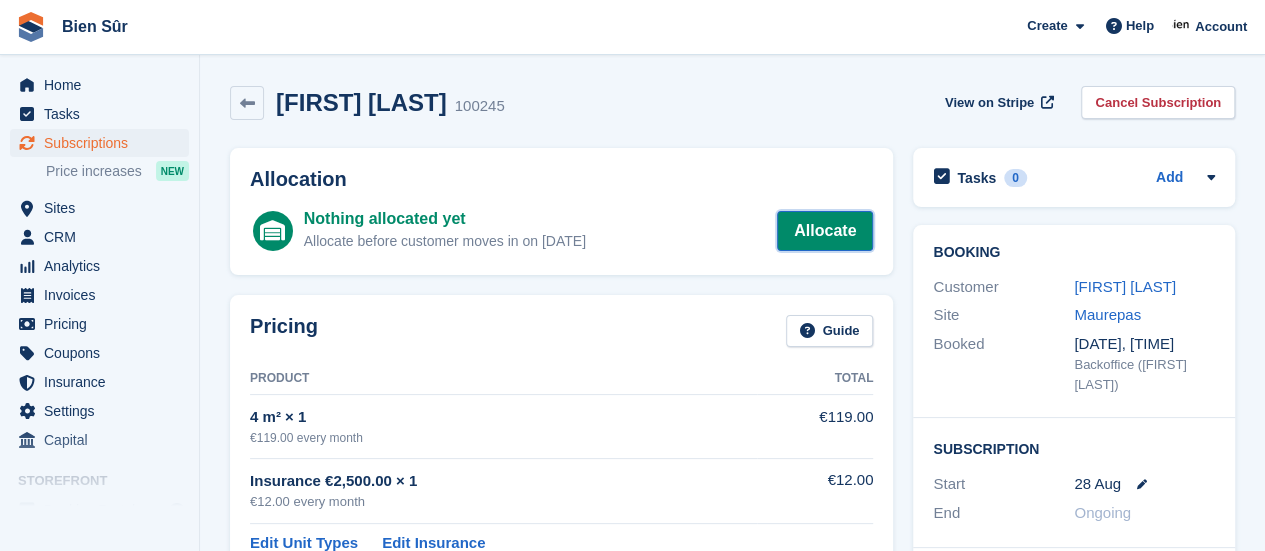 click on "Allocate" at bounding box center (825, 231) 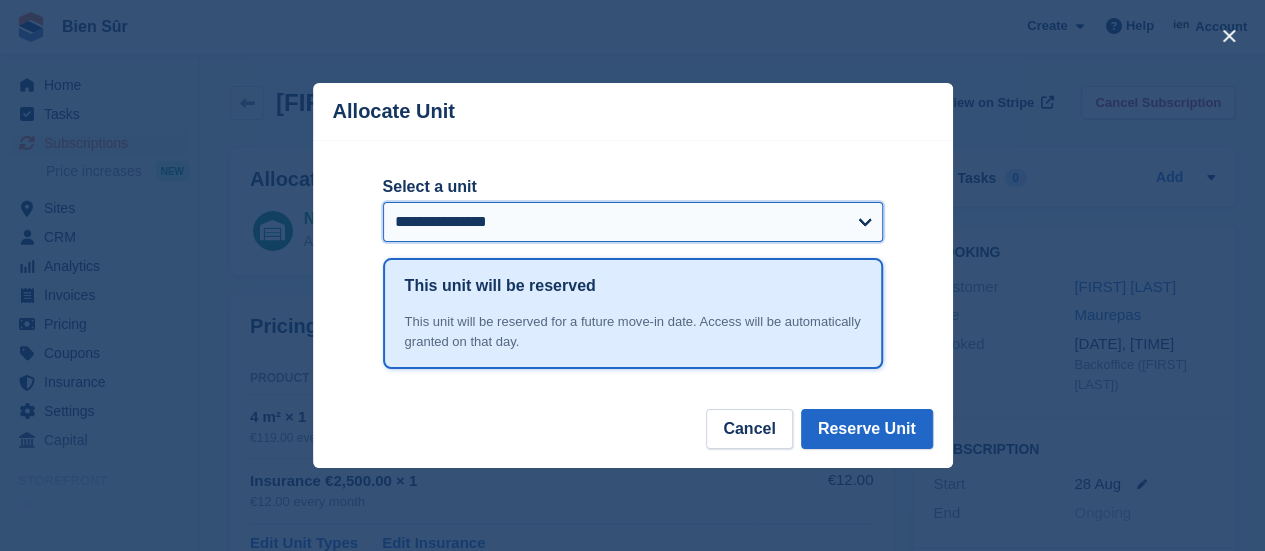 click on "**********" at bounding box center [633, 222] 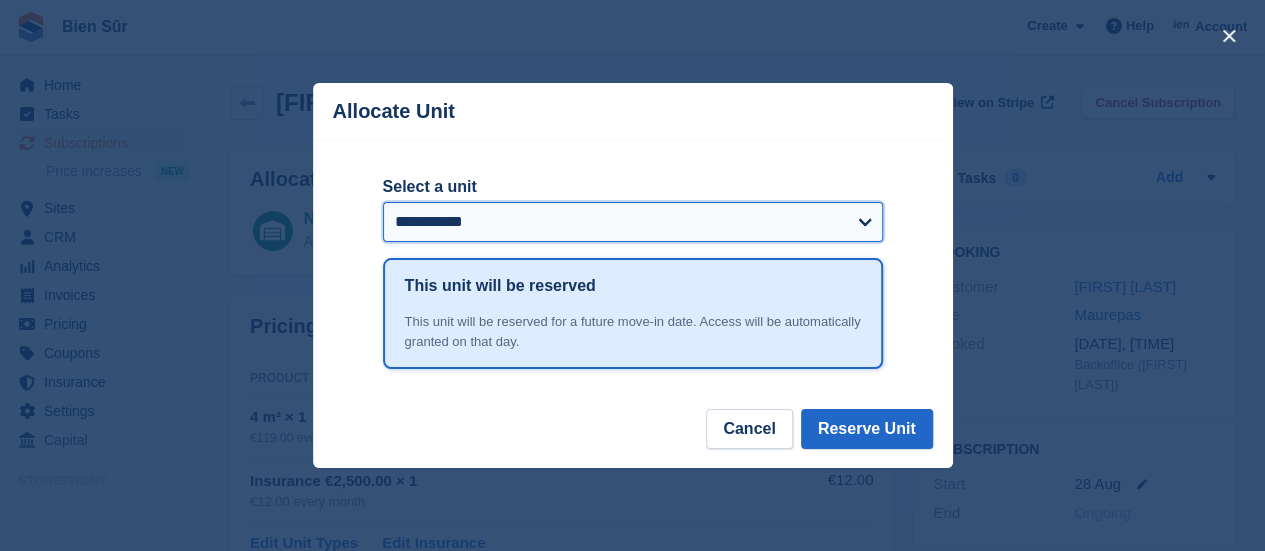 click on "**********" at bounding box center (633, 222) 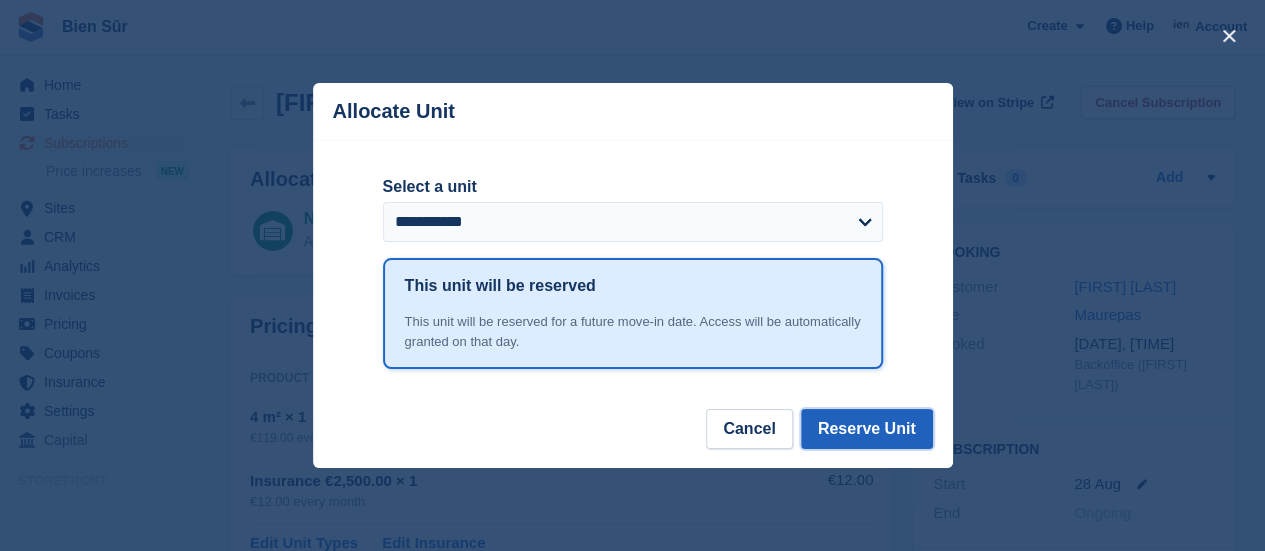 click on "Reserve Unit" at bounding box center (867, 429) 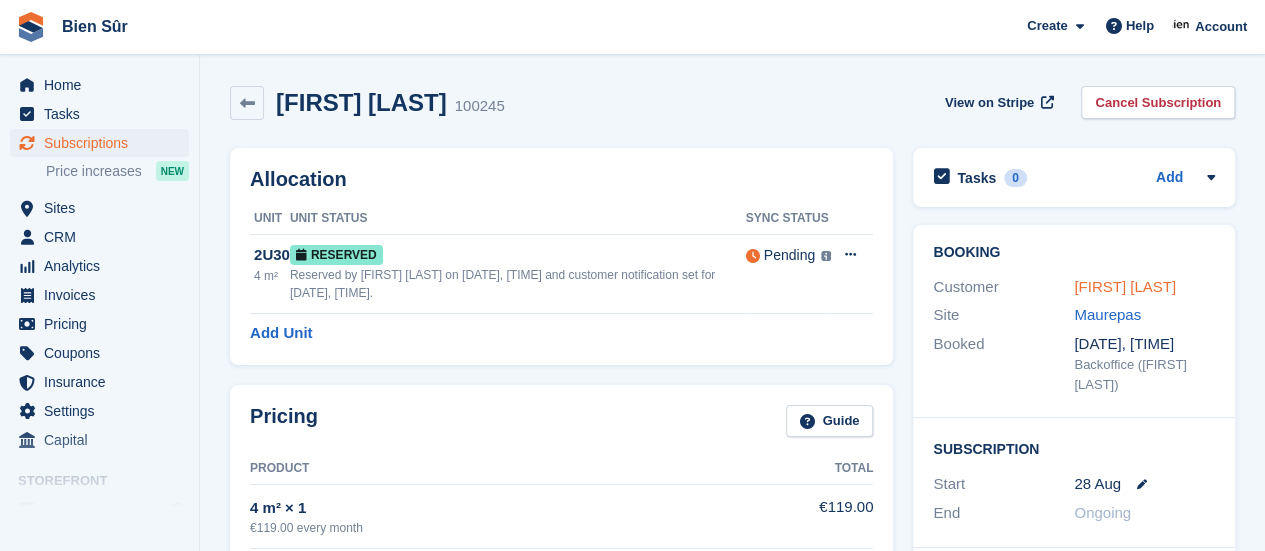 click on "Terry MEDARD" at bounding box center (1125, 286) 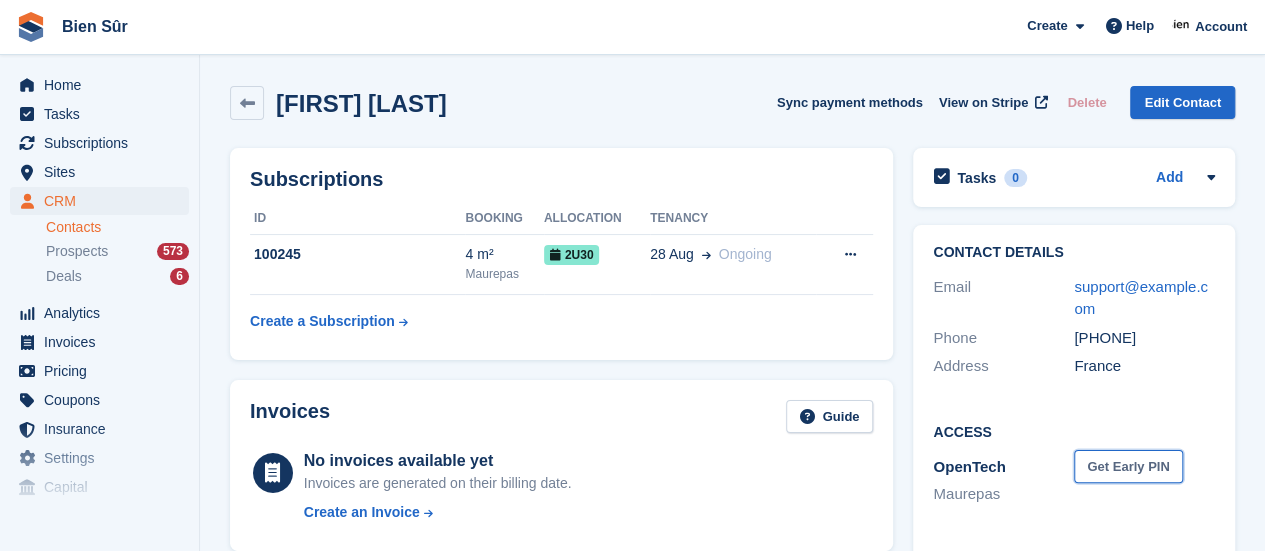 click on "Get Early PIN" at bounding box center (1128, 466) 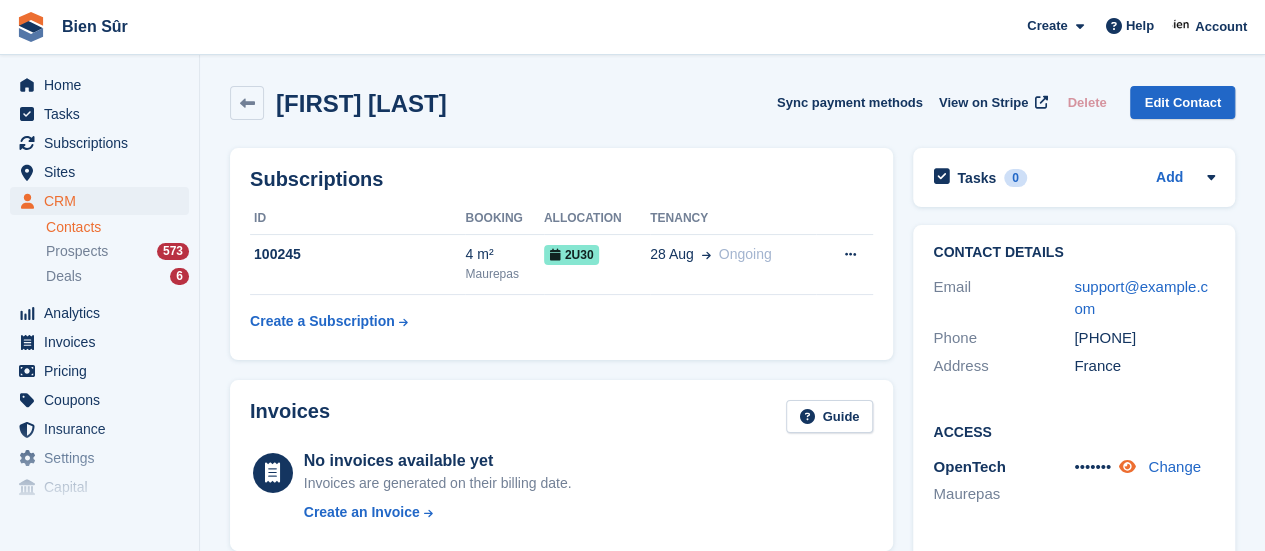 click at bounding box center [1127, 466] 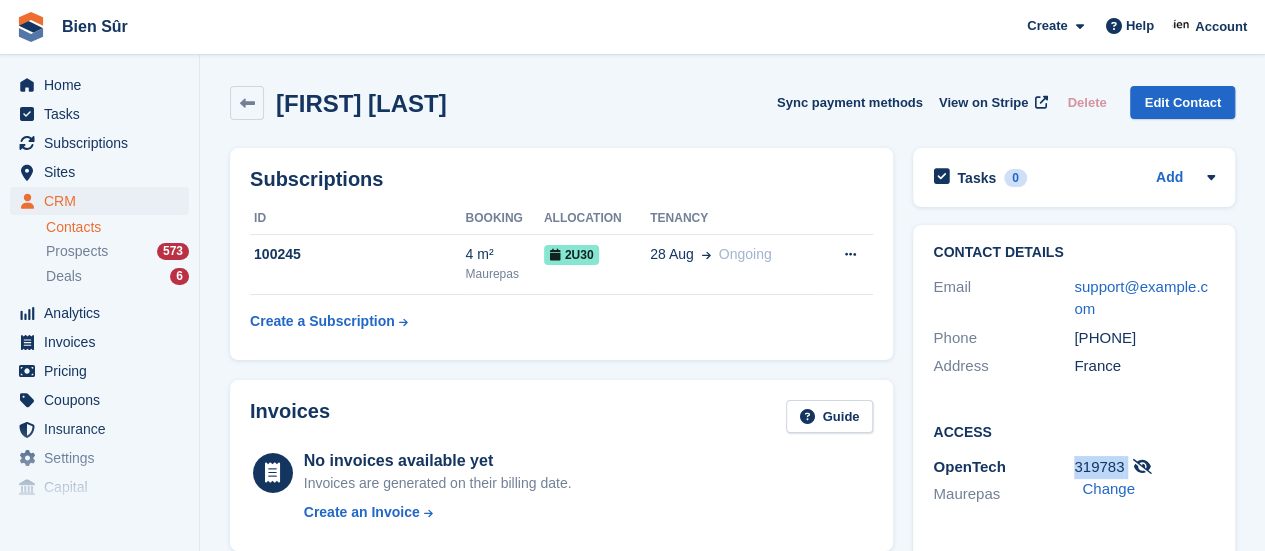 drag, startPoint x: 1127, startPoint y: 465, endPoint x: 1076, endPoint y: 465, distance: 51 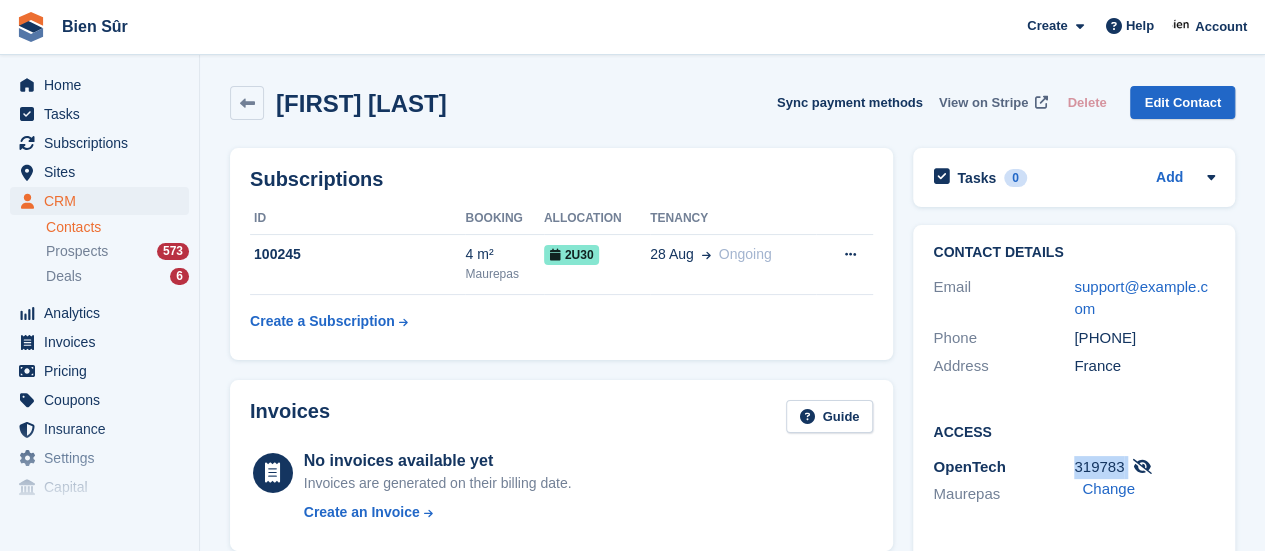 click on "View on Stripe" at bounding box center [983, 103] 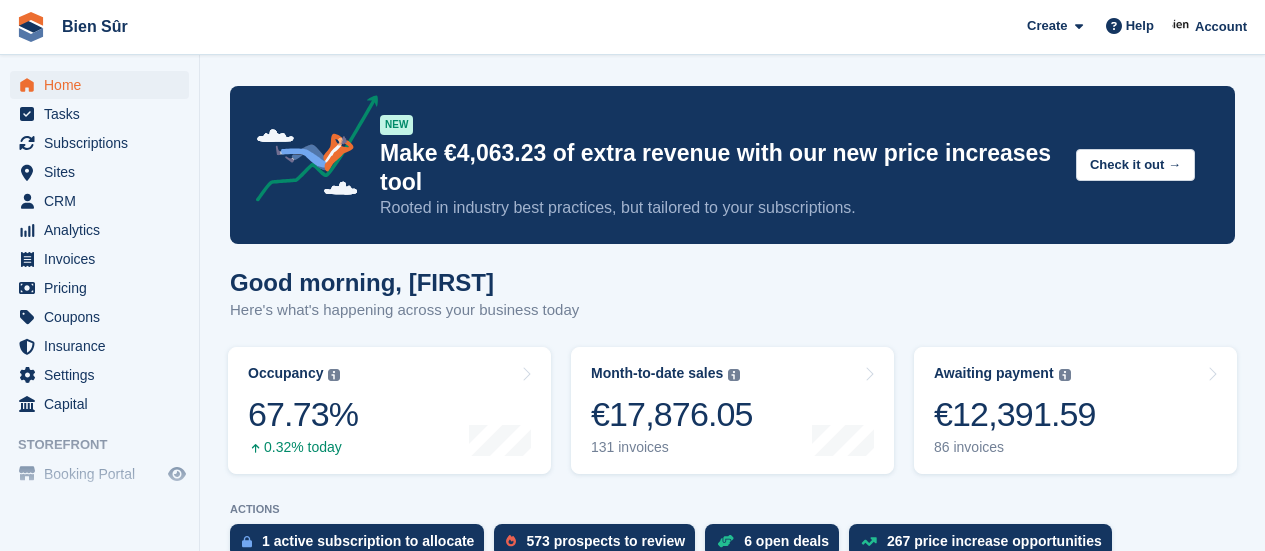 scroll, scrollTop: 0, scrollLeft: 0, axis: both 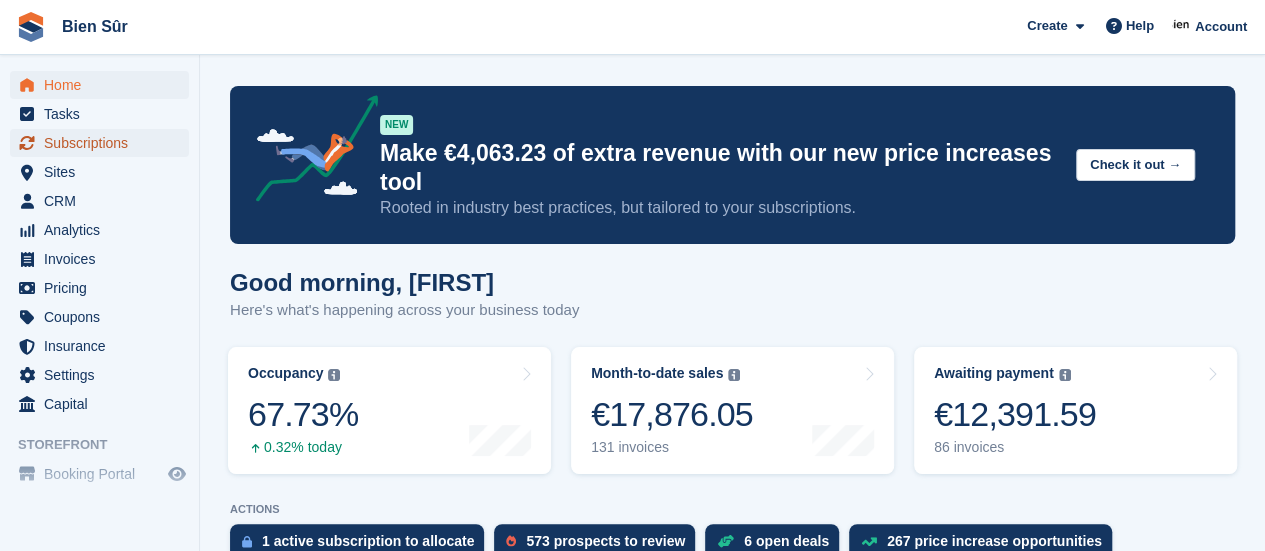 click on "Subscriptions" at bounding box center (104, 143) 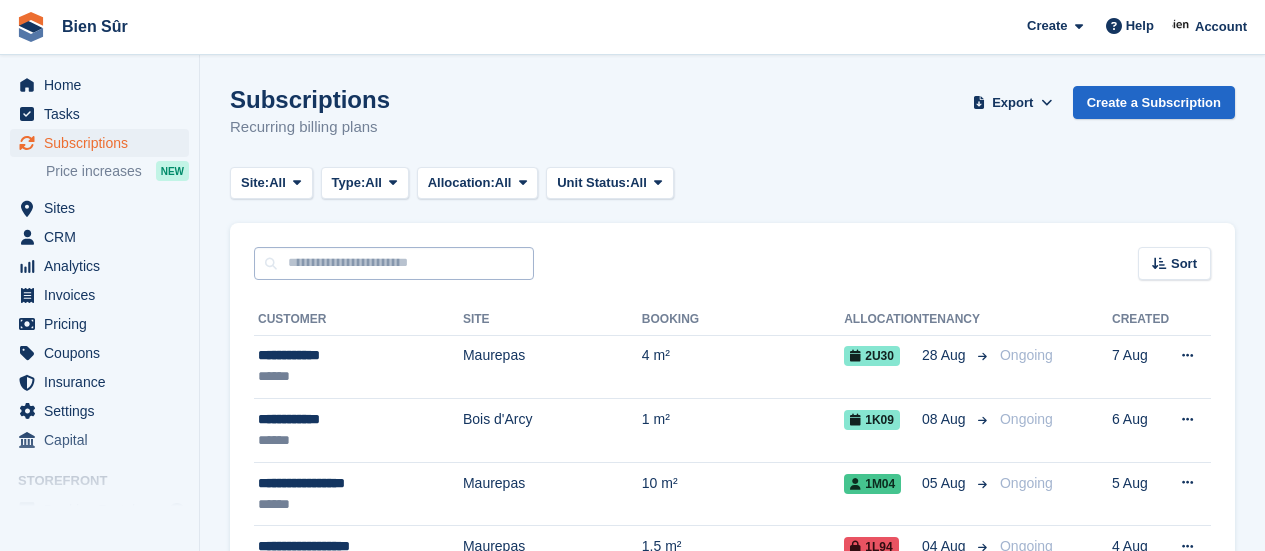 scroll, scrollTop: 0, scrollLeft: 0, axis: both 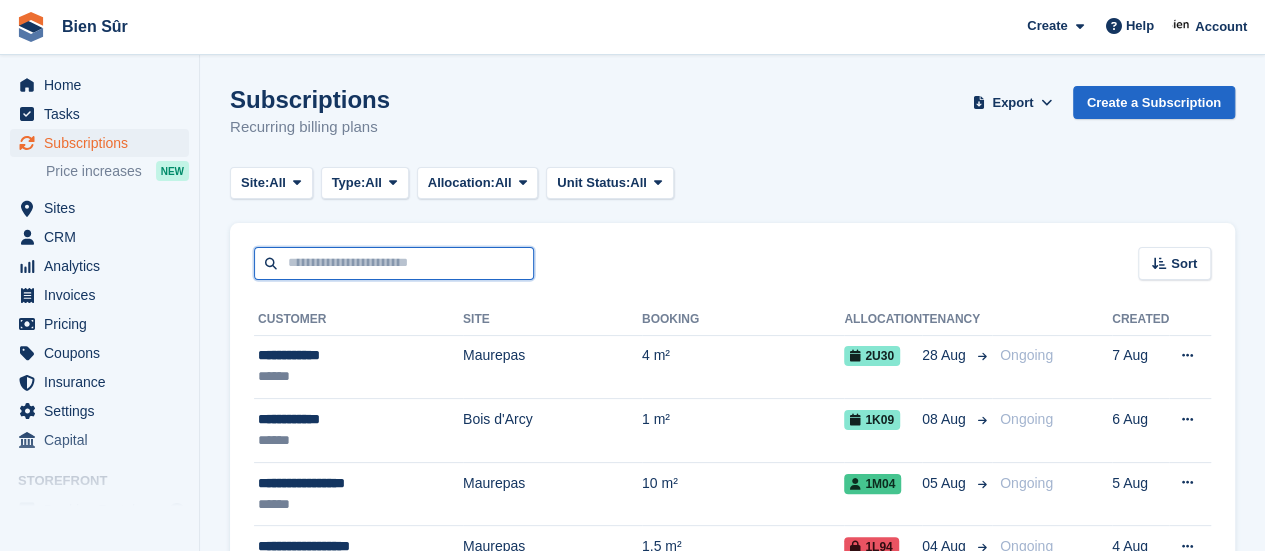 click at bounding box center (394, 263) 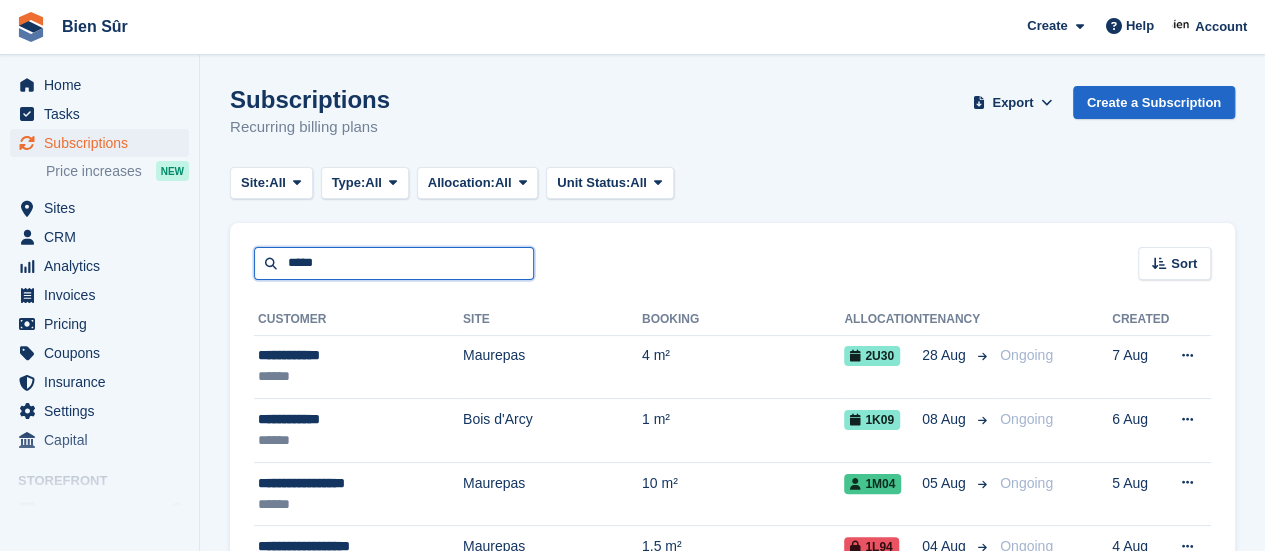 type on "*****" 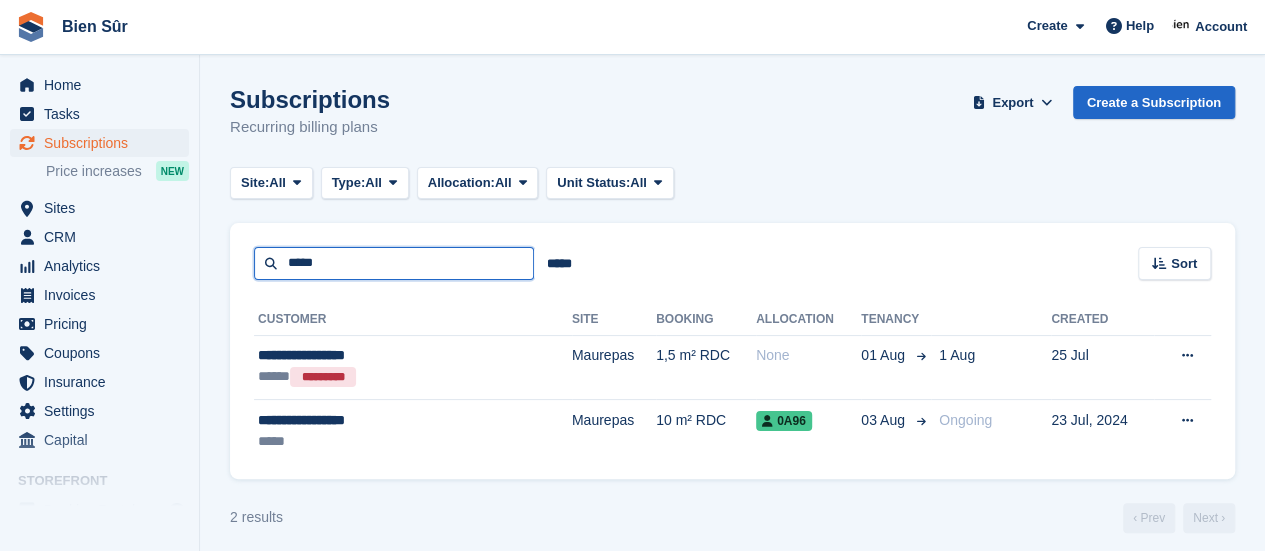click on "*****" at bounding box center (394, 263) 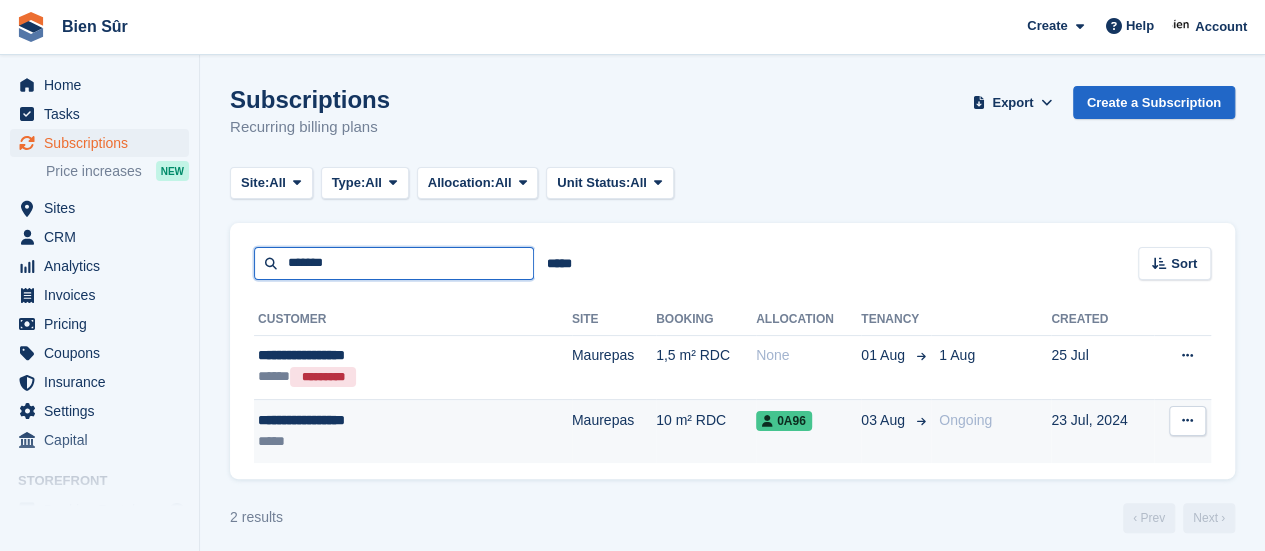 type on "******" 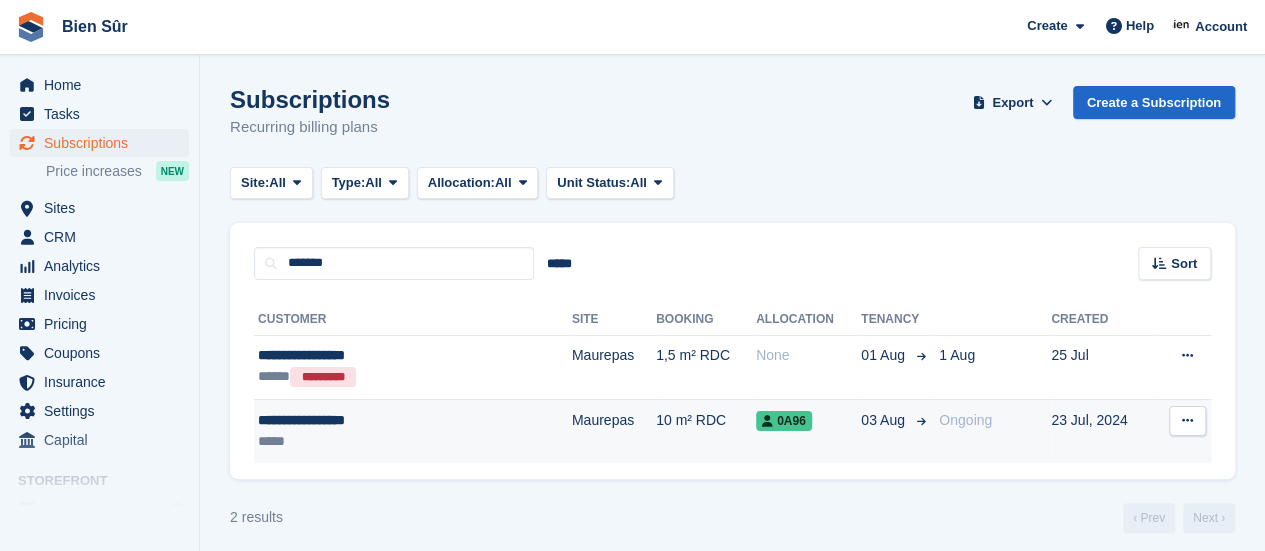 click on "**********" at bounding box center [373, 420] 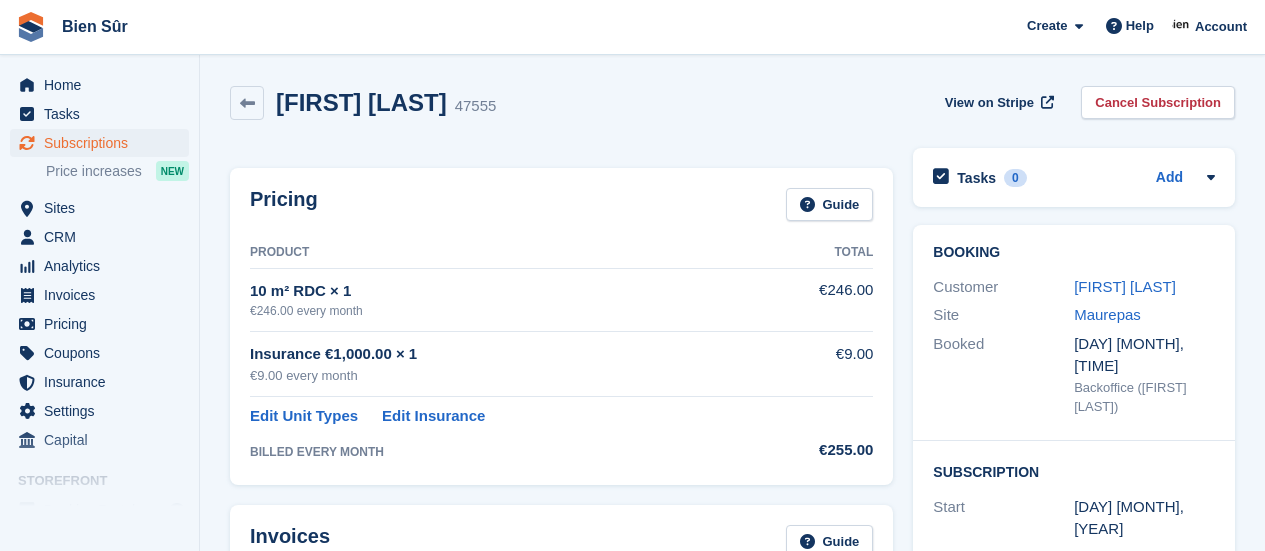 scroll, scrollTop: 0, scrollLeft: 0, axis: both 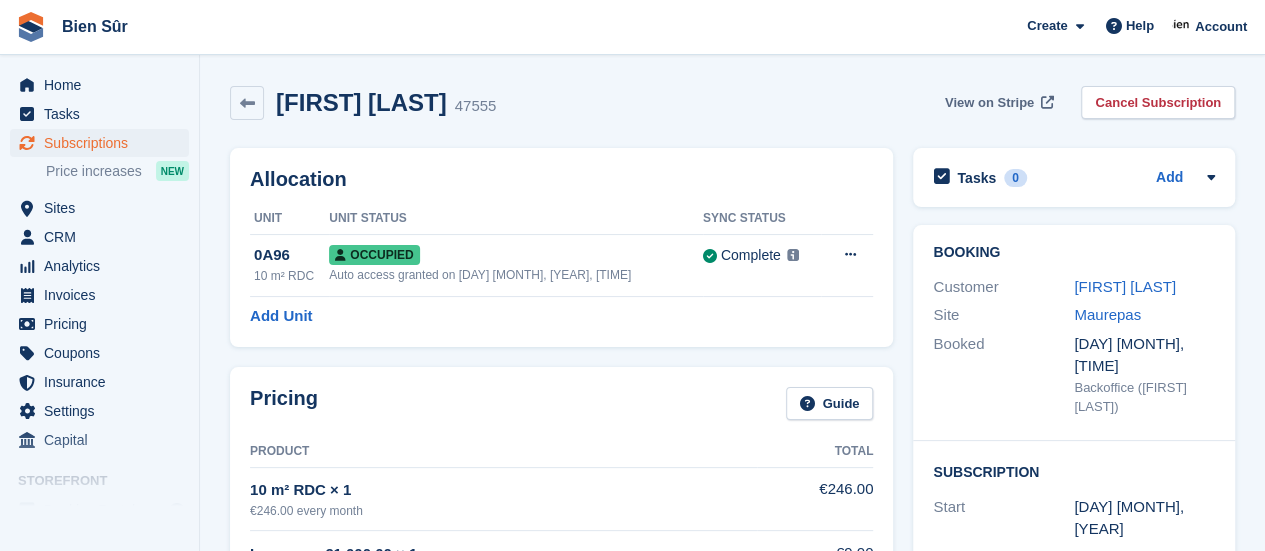 click on "View on Stripe" at bounding box center (989, 103) 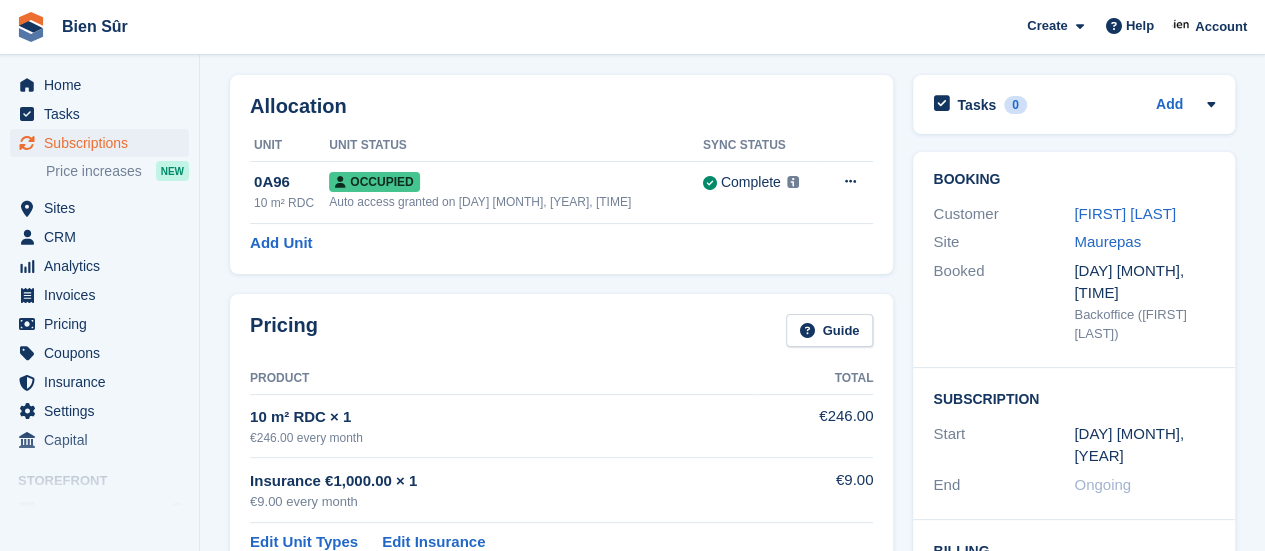 scroll, scrollTop: 0, scrollLeft: 0, axis: both 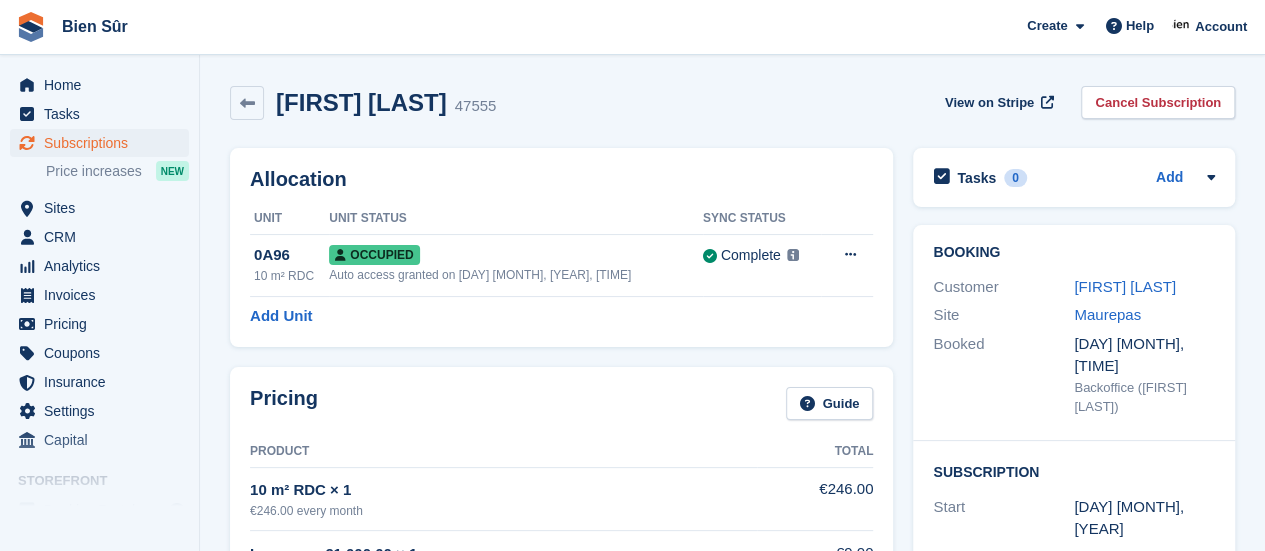 click on "[FIRST] [LAST]
[NUMBER]
View on Stripe
Cancel Subscription" at bounding box center (732, 103) 